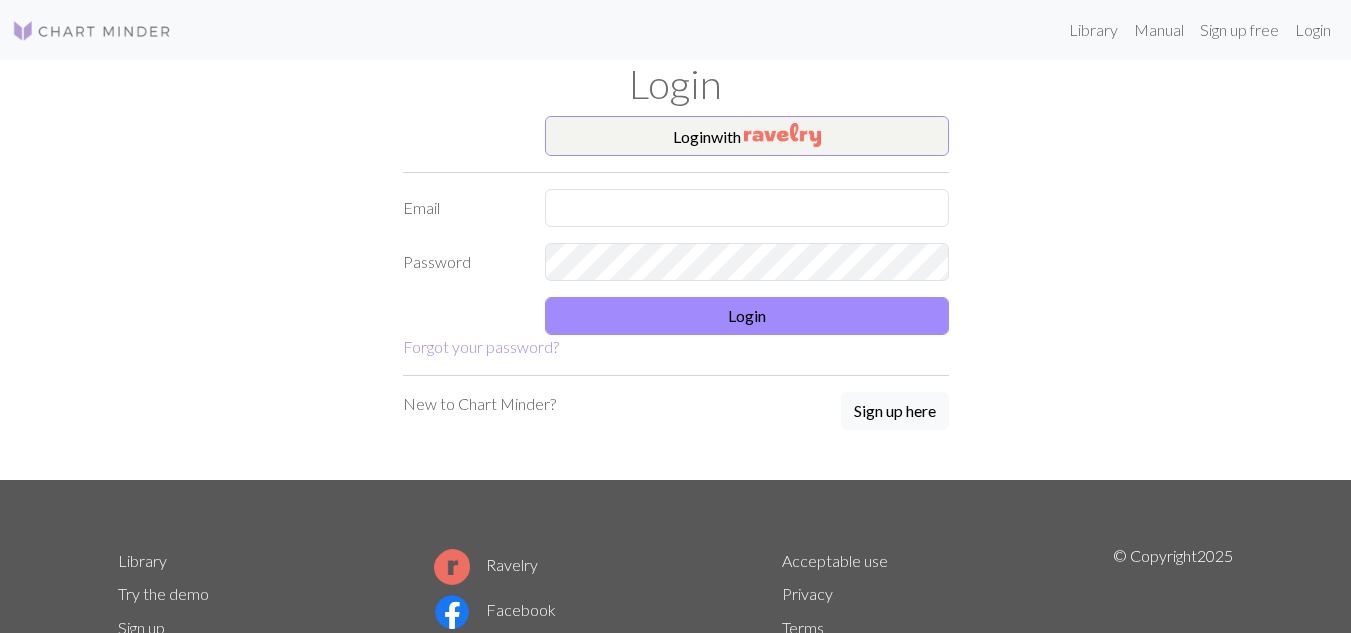 scroll, scrollTop: 0, scrollLeft: 0, axis: both 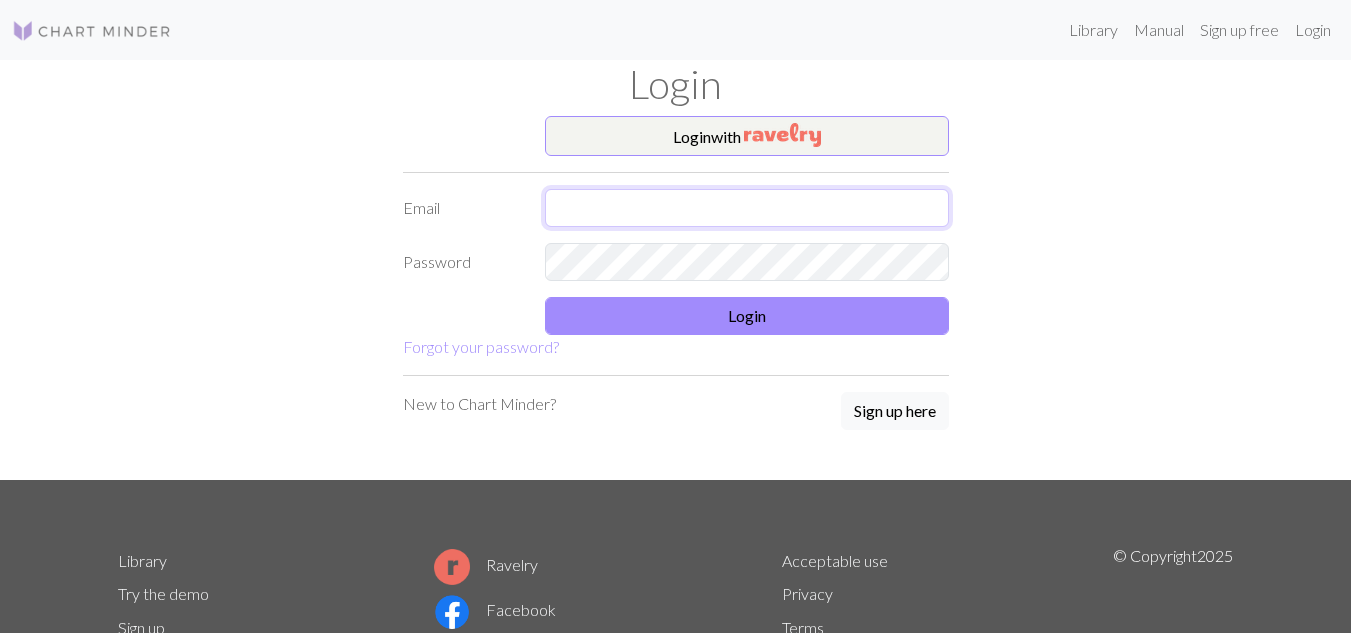 type on "[USERNAME]@[DOMAIN]" 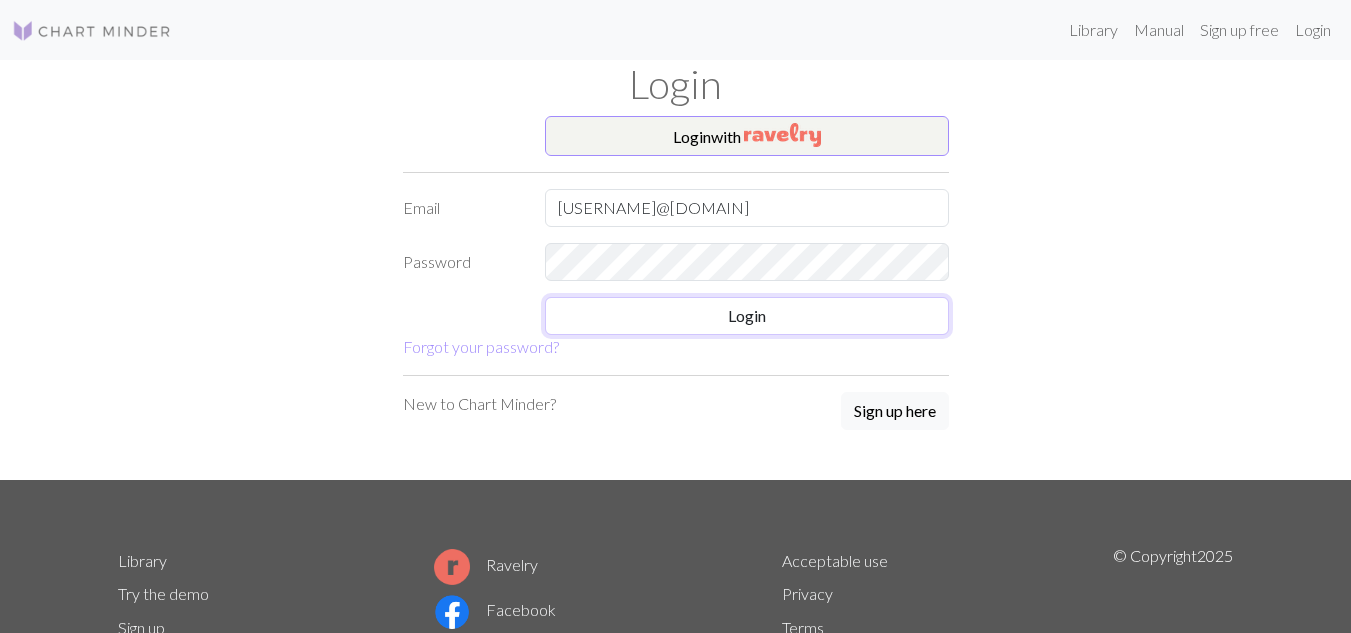 click on "Login" at bounding box center (747, 316) 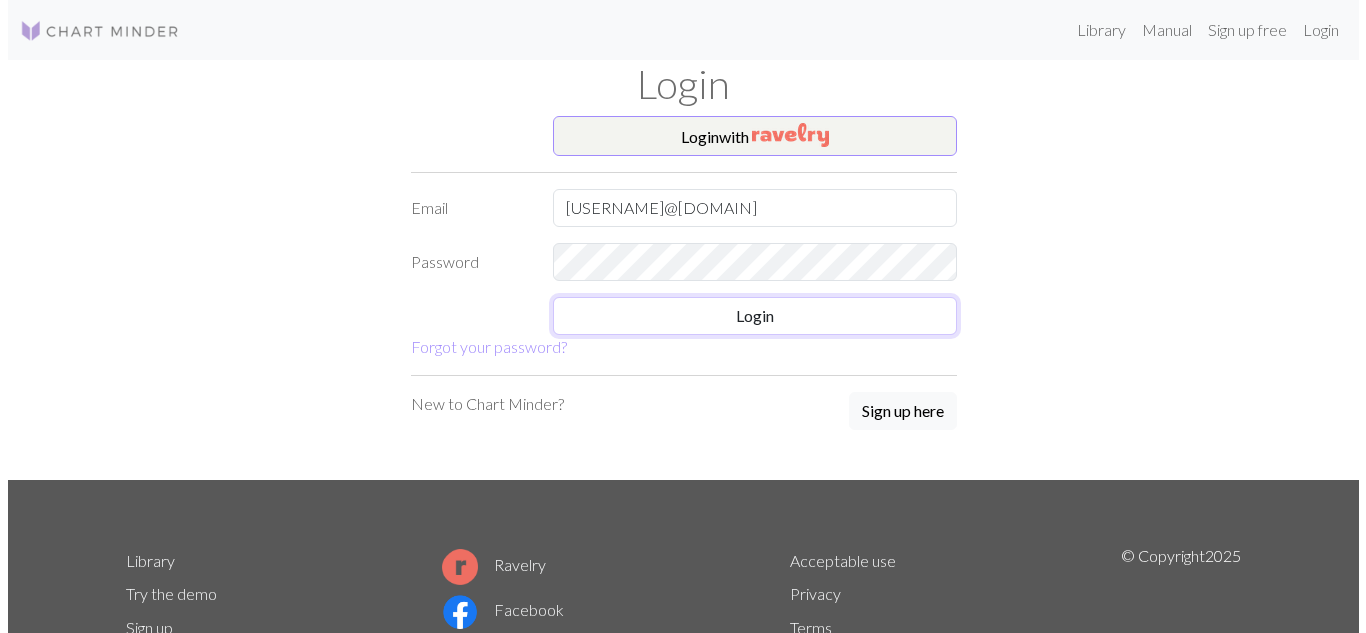 scroll, scrollTop: 0, scrollLeft: 0, axis: both 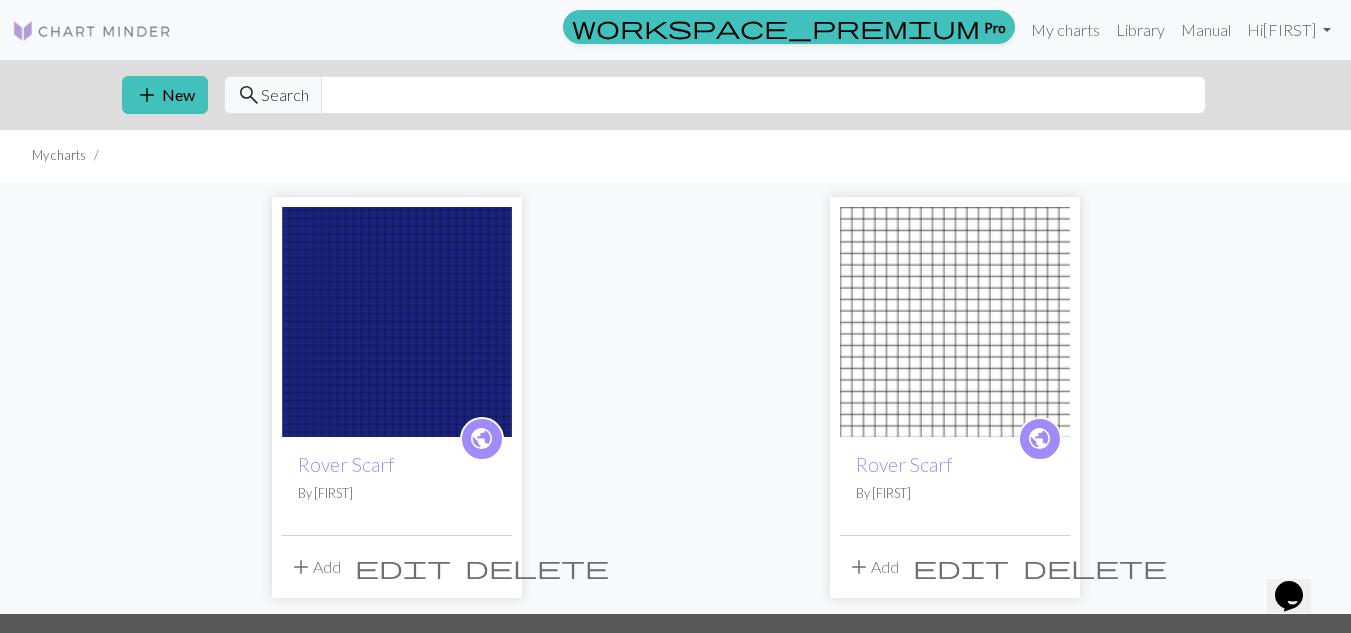 click at bounding box center [397, 322] 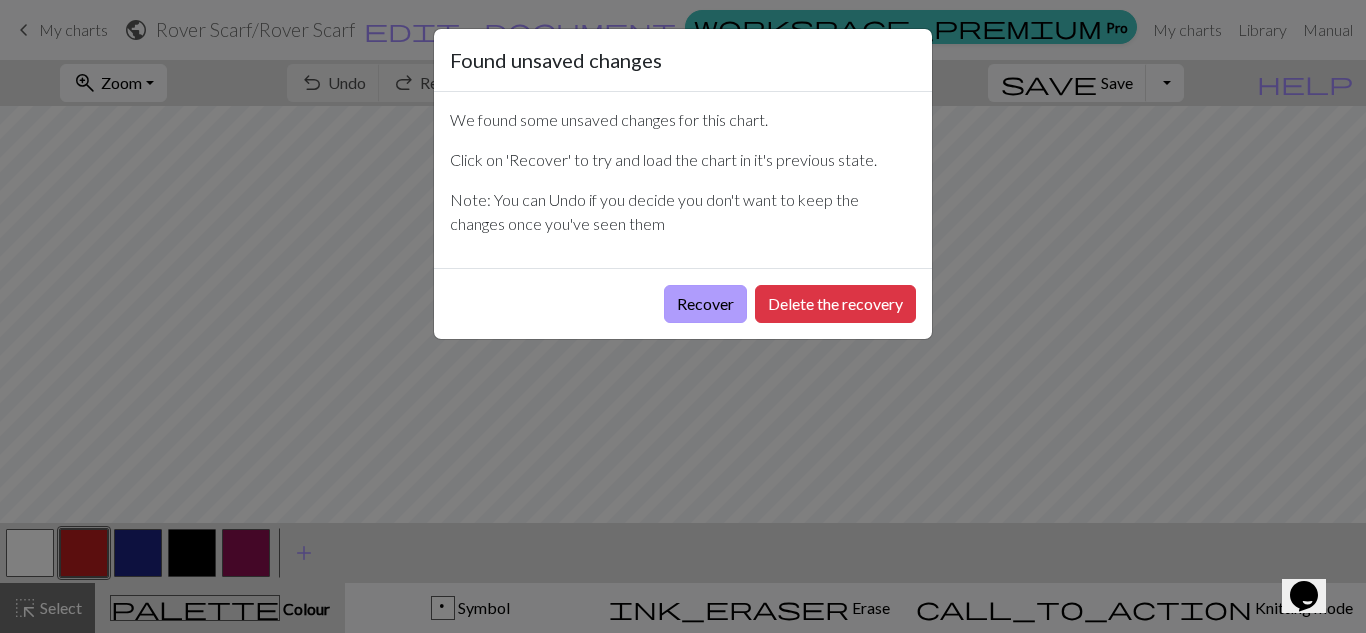 click on "Recover" at bounding box center [705, 304] 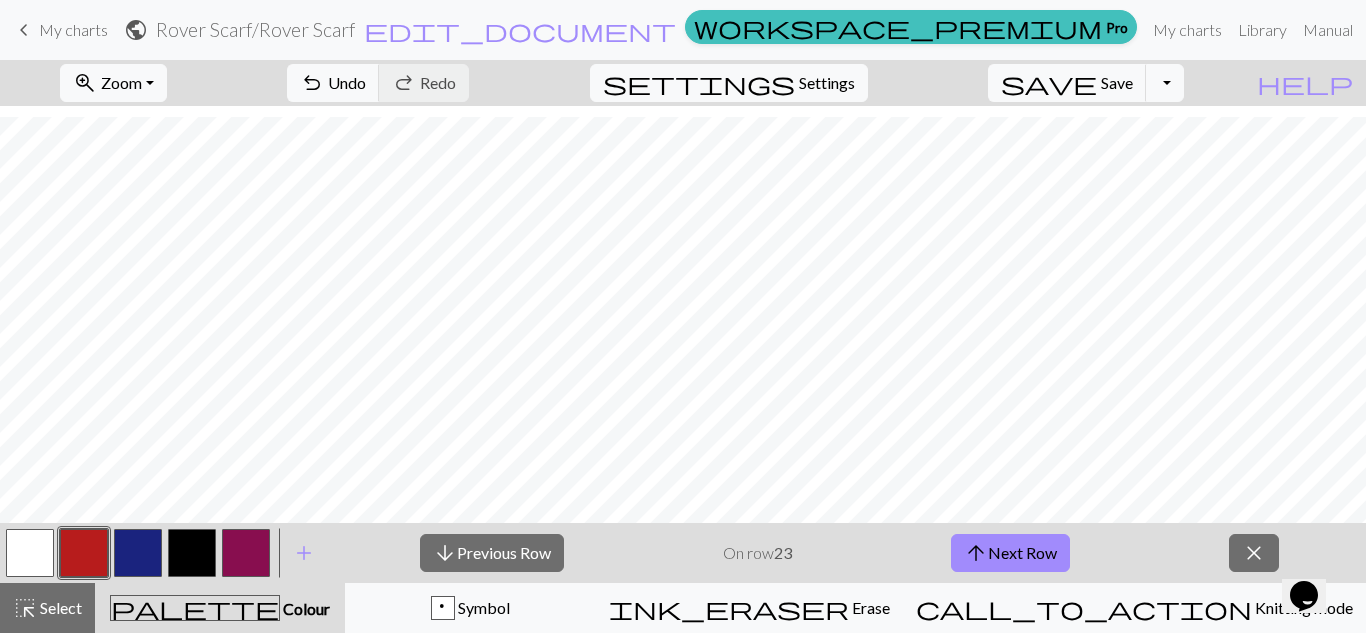 scroll, scrollTop: 3364, scrollLeft: 0, axis: vertical 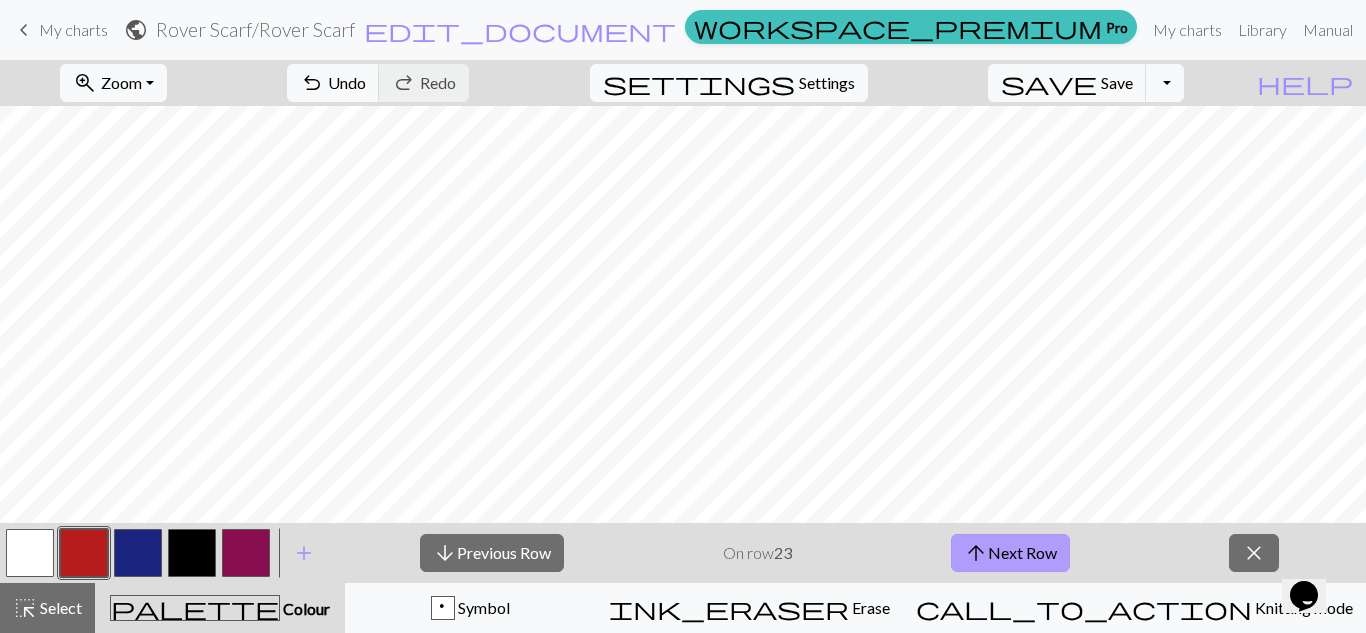 click on "arrow_upward" at bounding box center (976, 553) 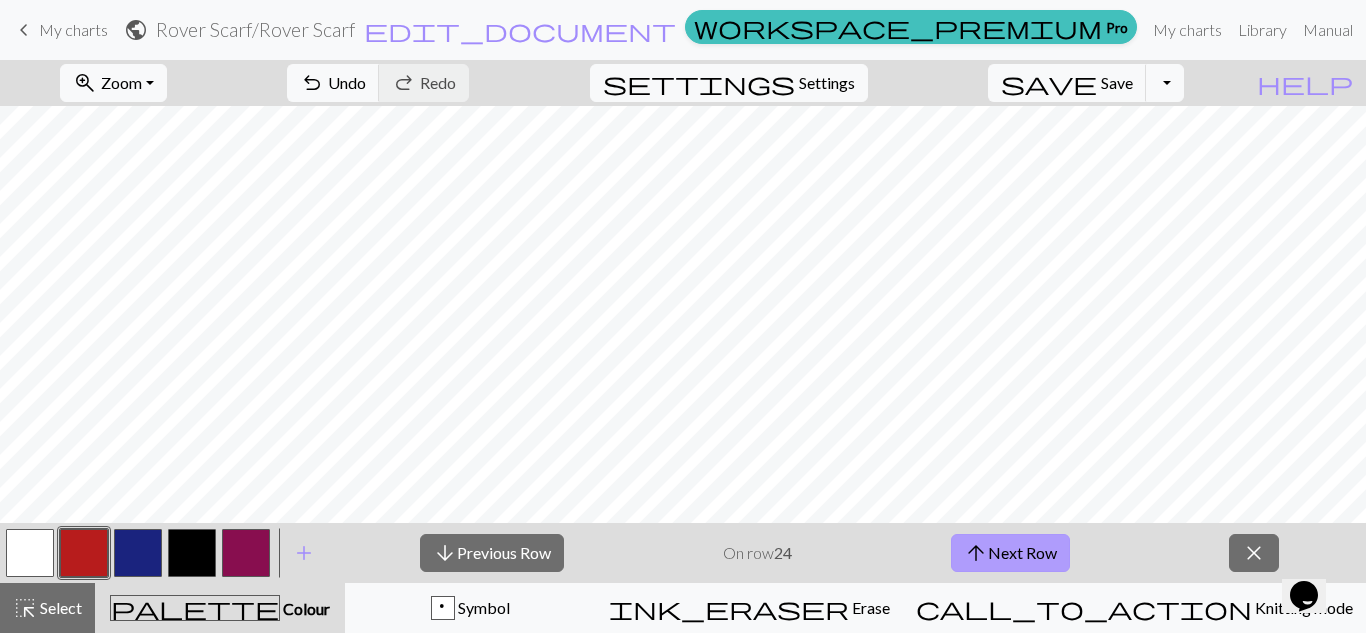 click on "arrow_upward" at bounding box center [976, 553] 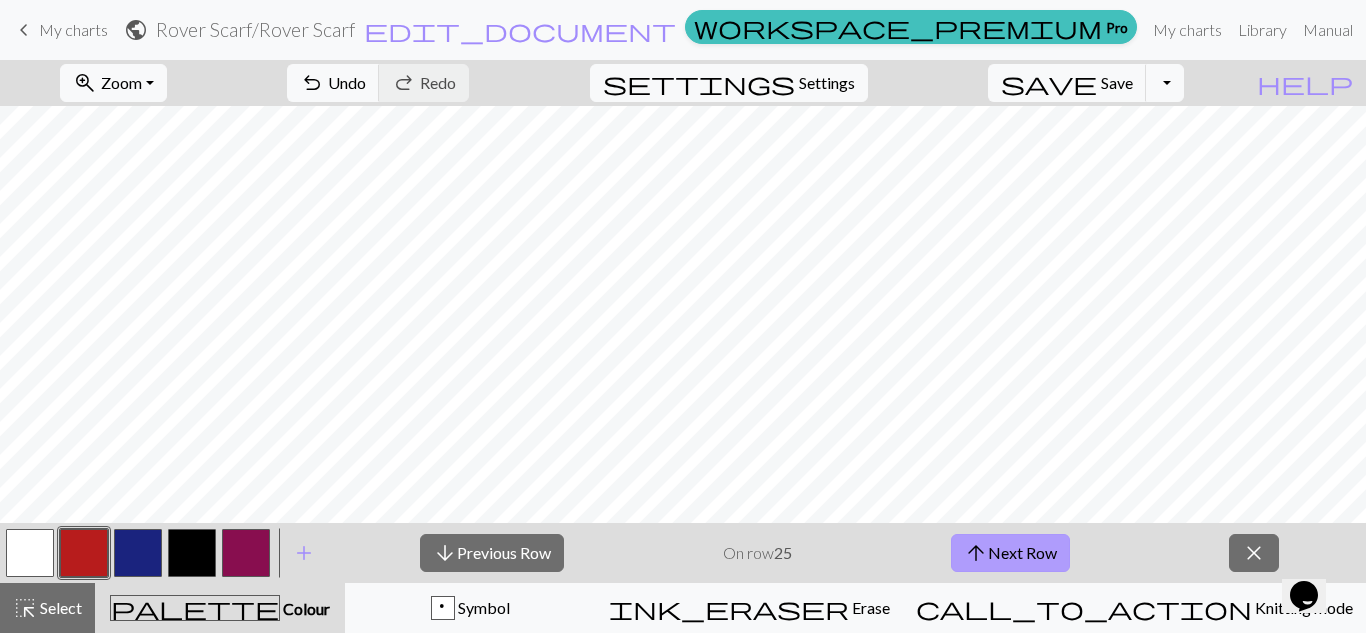 click on "arrow_upward" at bounding box center [976, 553] 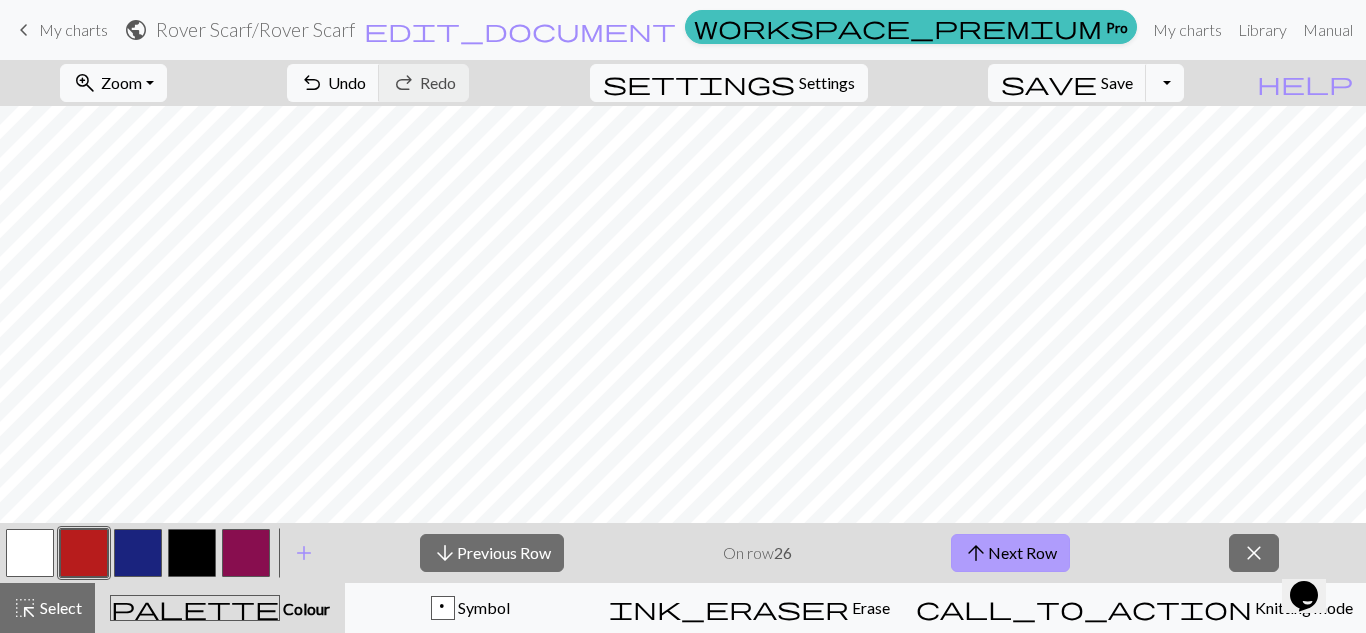 click on "arrow_upward" at bounding box center [976, 553] 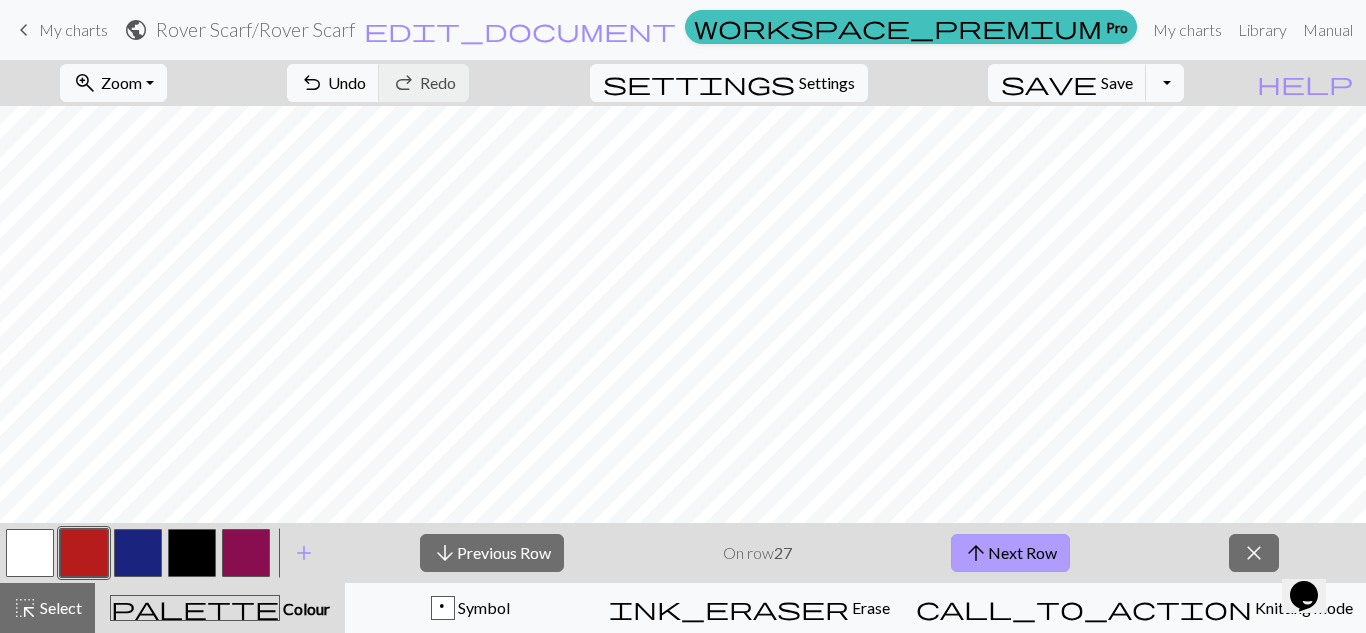 click on "arrow_upward" at bounding box center [976, 553] 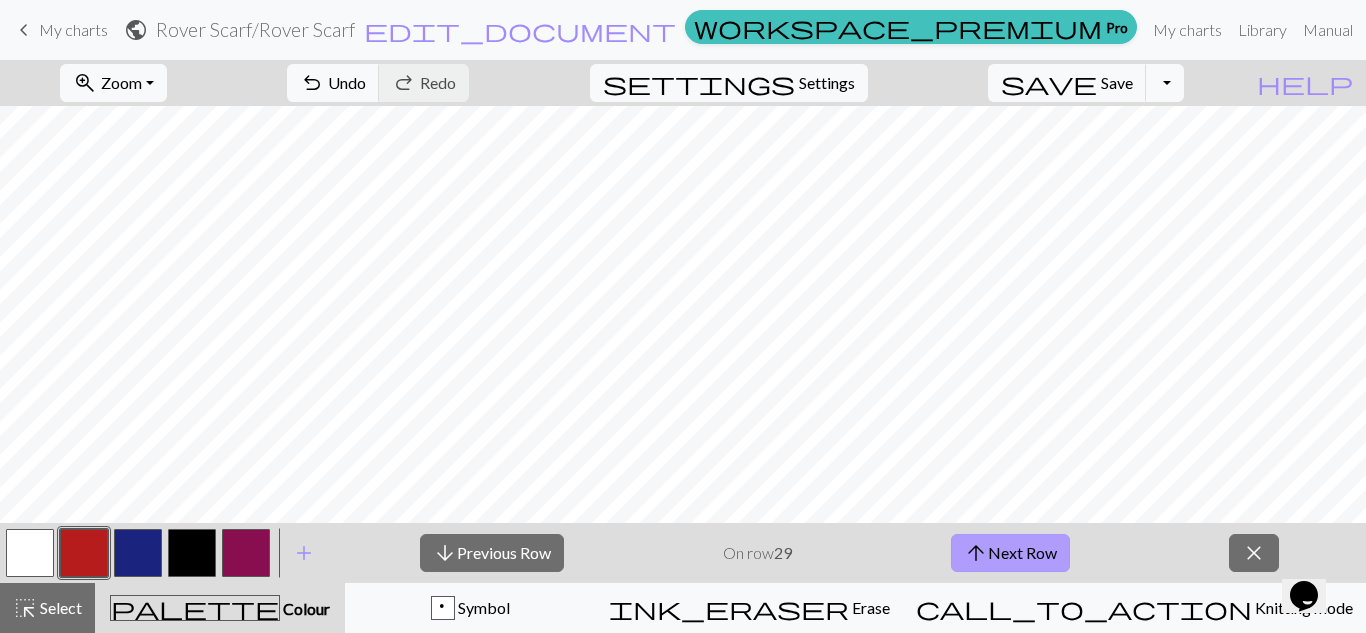 click on "arrow_upward" at bounding box center (976, 553) 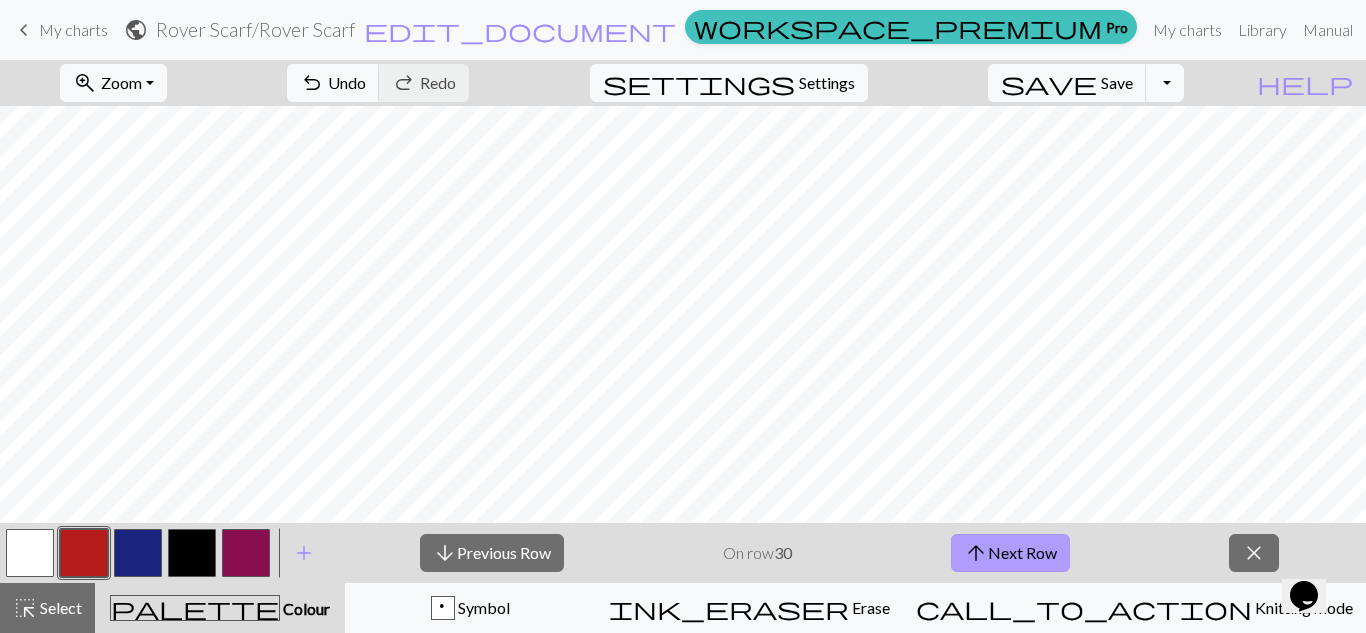 click on "arrow_upward" at bounding box center [976, 553] 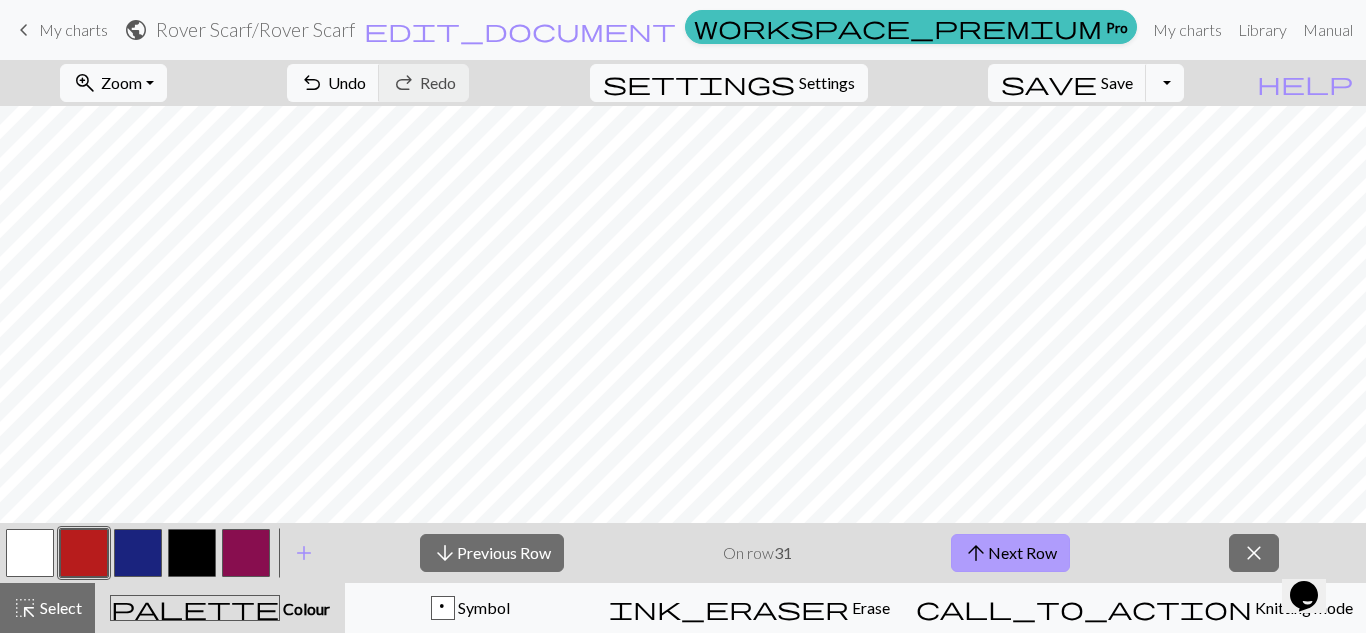 click on "arrow_upward" at bounding box center (976, 553) 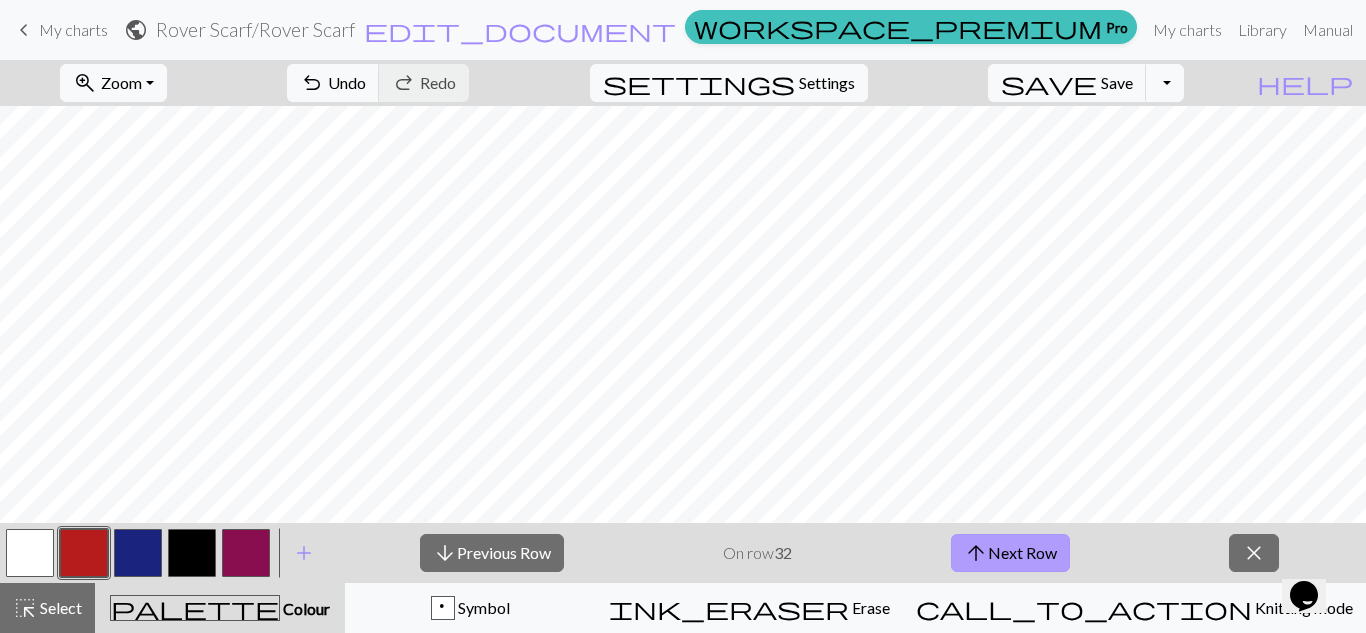 click on "arrow_upward" at bounding box center (976, 553) 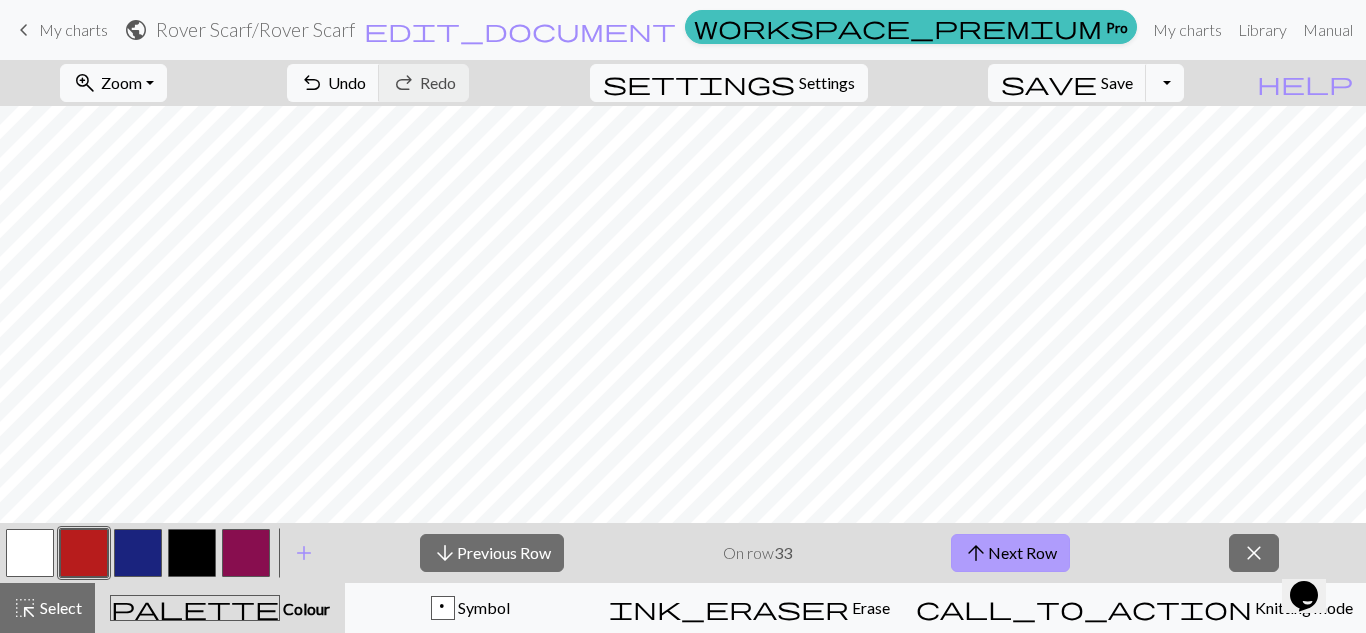 click on "arrow_upward" at bounding box center (976, 553) 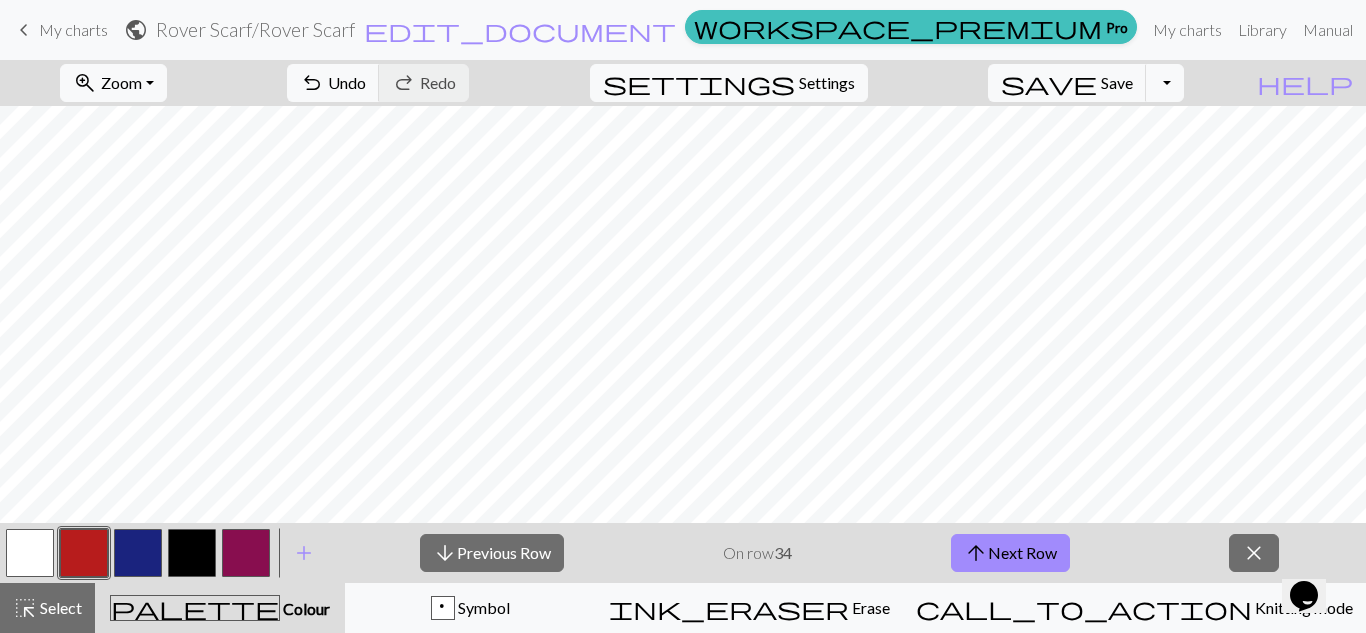 scroll, scrollTop: 3062, scrollLeft: 0, axis: vertical 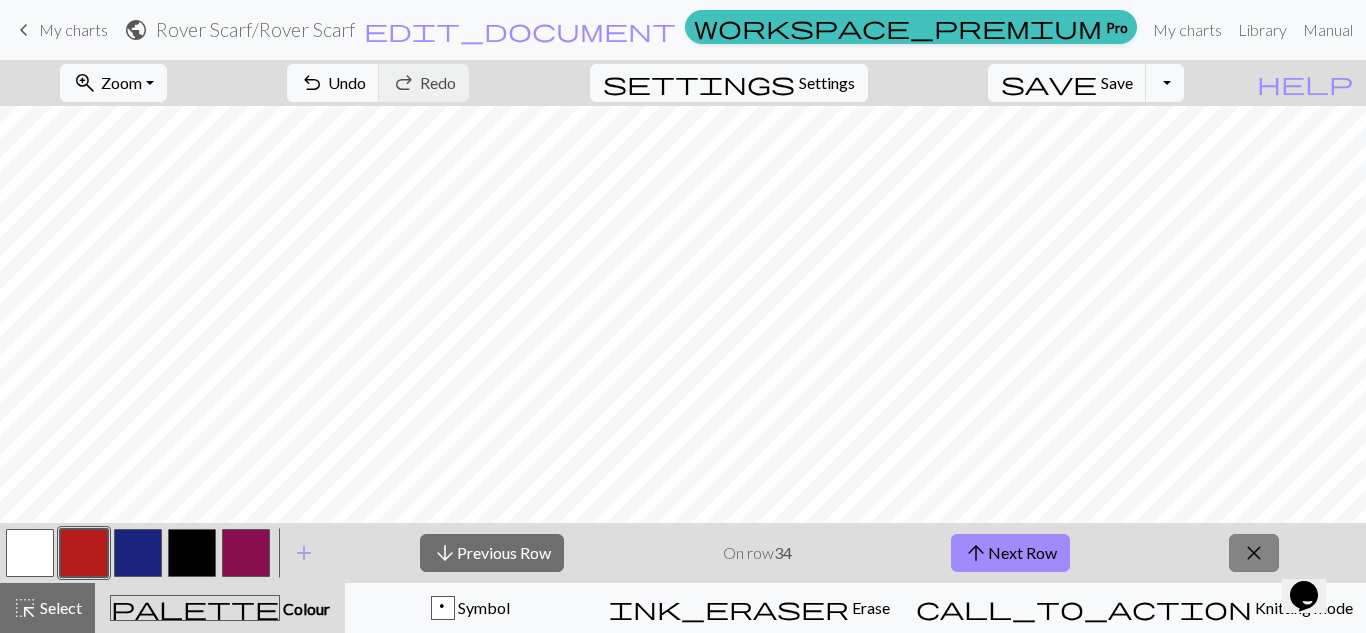 click on "close" at bounding box center [1254, 553] 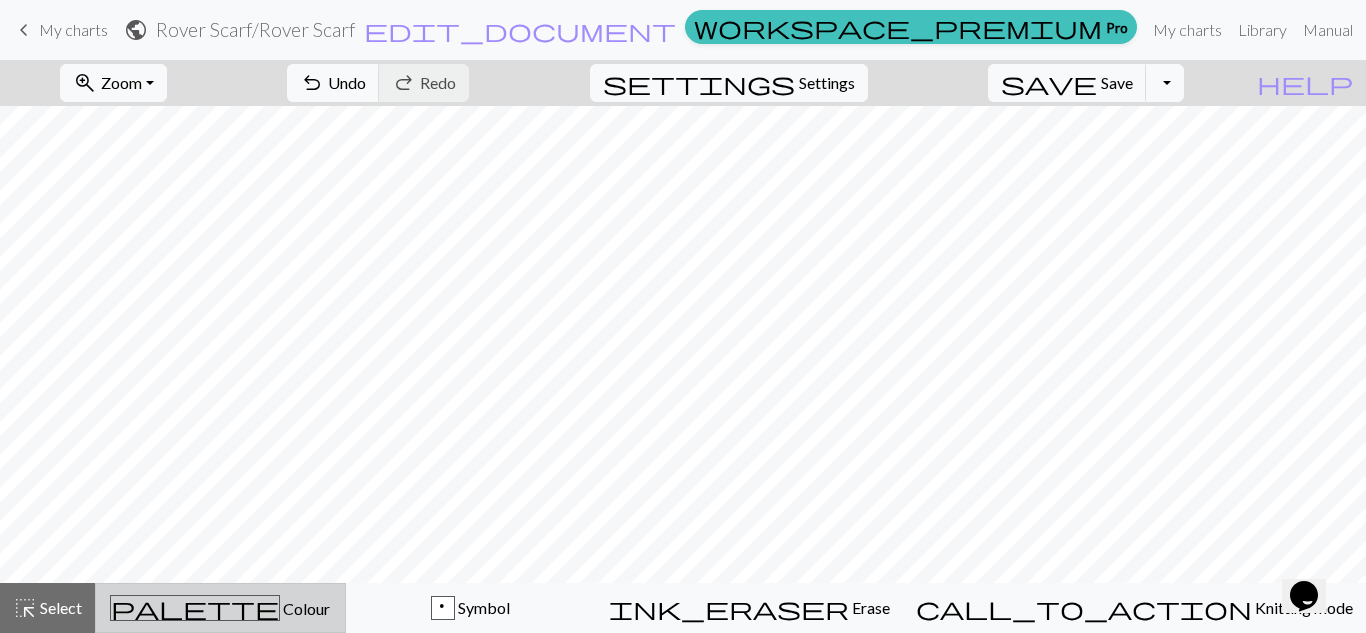 click on "Colour" at bounding box center [305, 608] 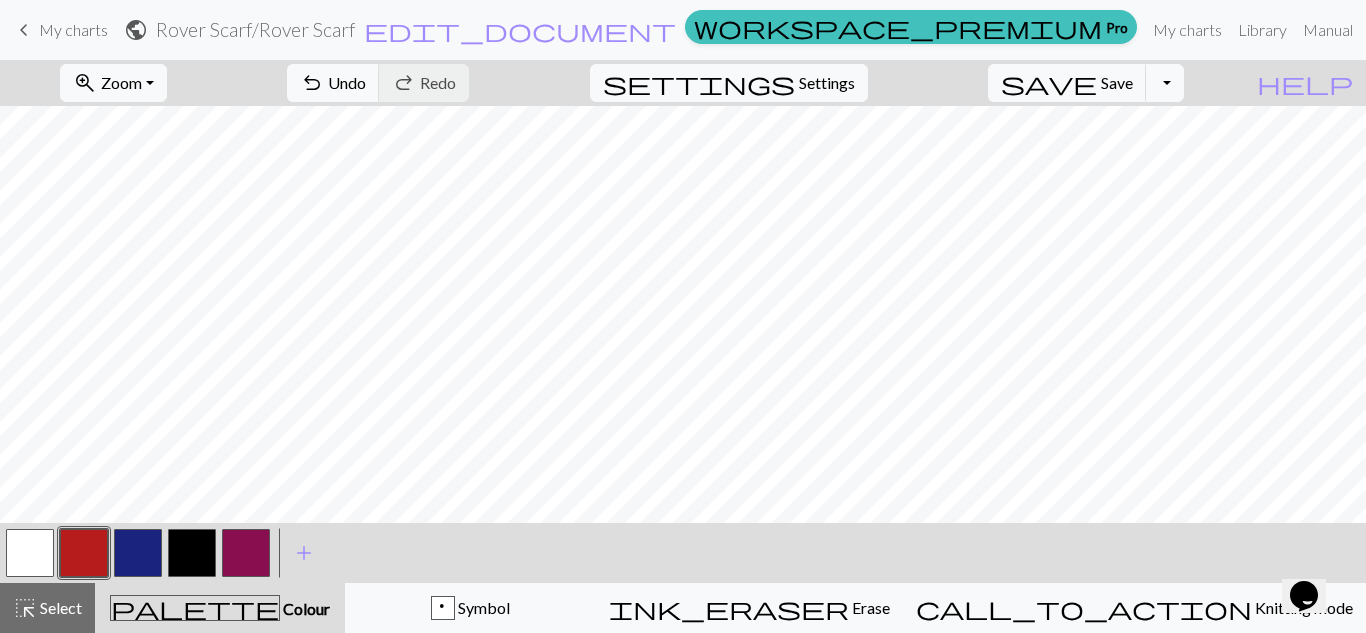 scroll, scrollTop: 2827, scrollLeft: 0, axis: vertical 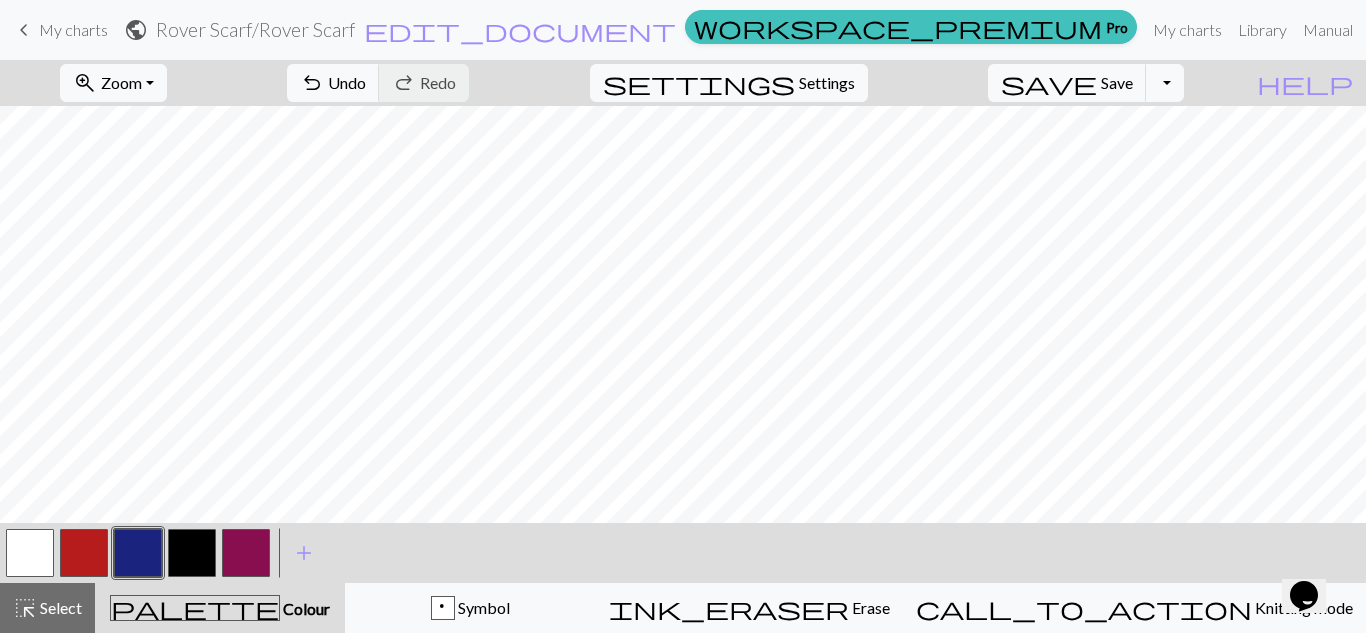 click at bounding box center (84, 553) 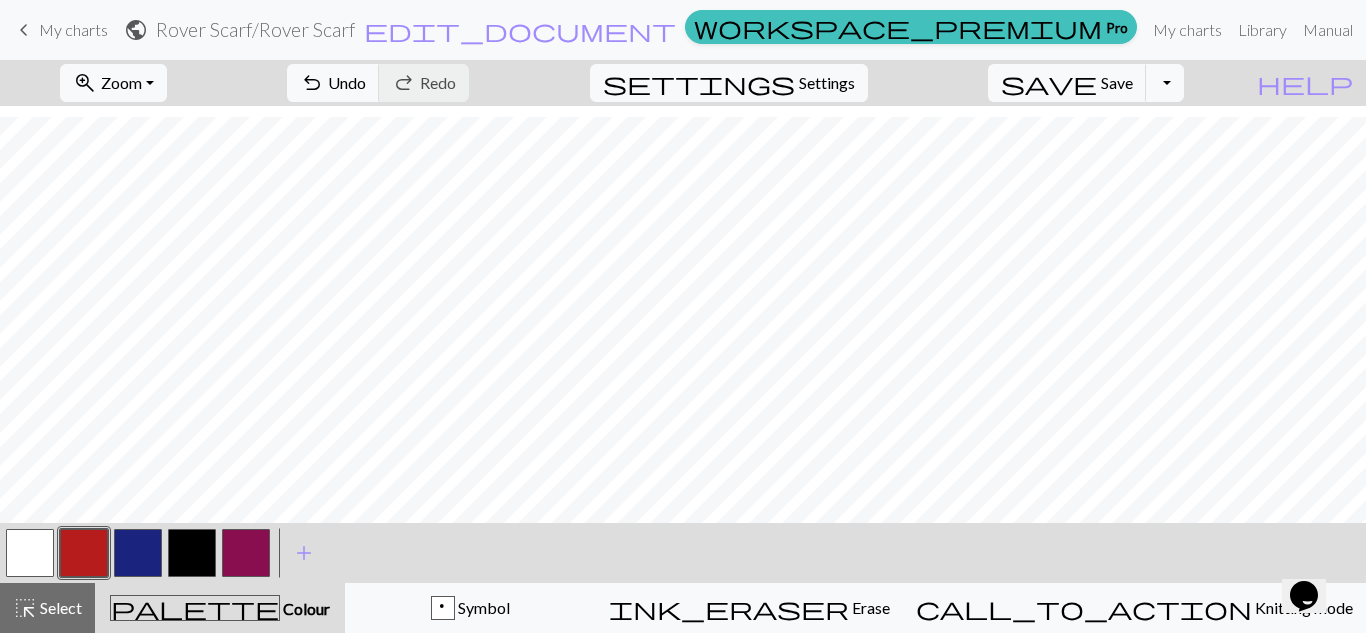 scroll, scrollTop: 2872, scrollLeft: 0, axis: vertical 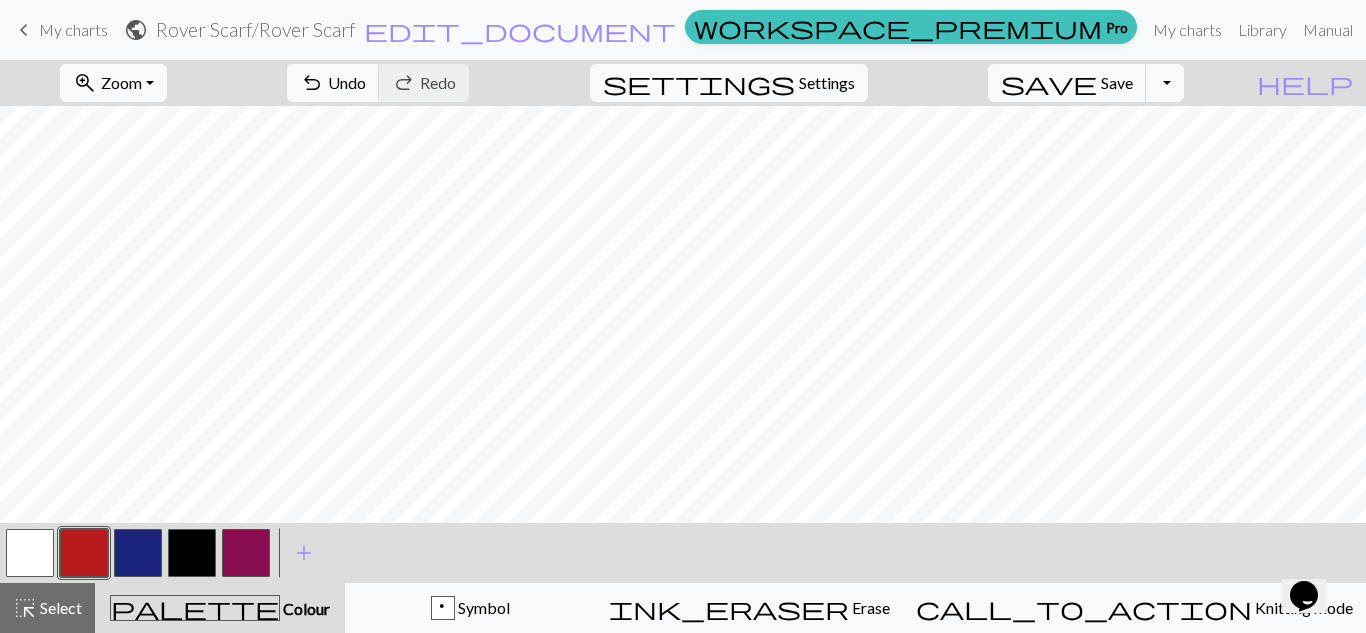 click on "Zoom" at bounding box center (121, 82) 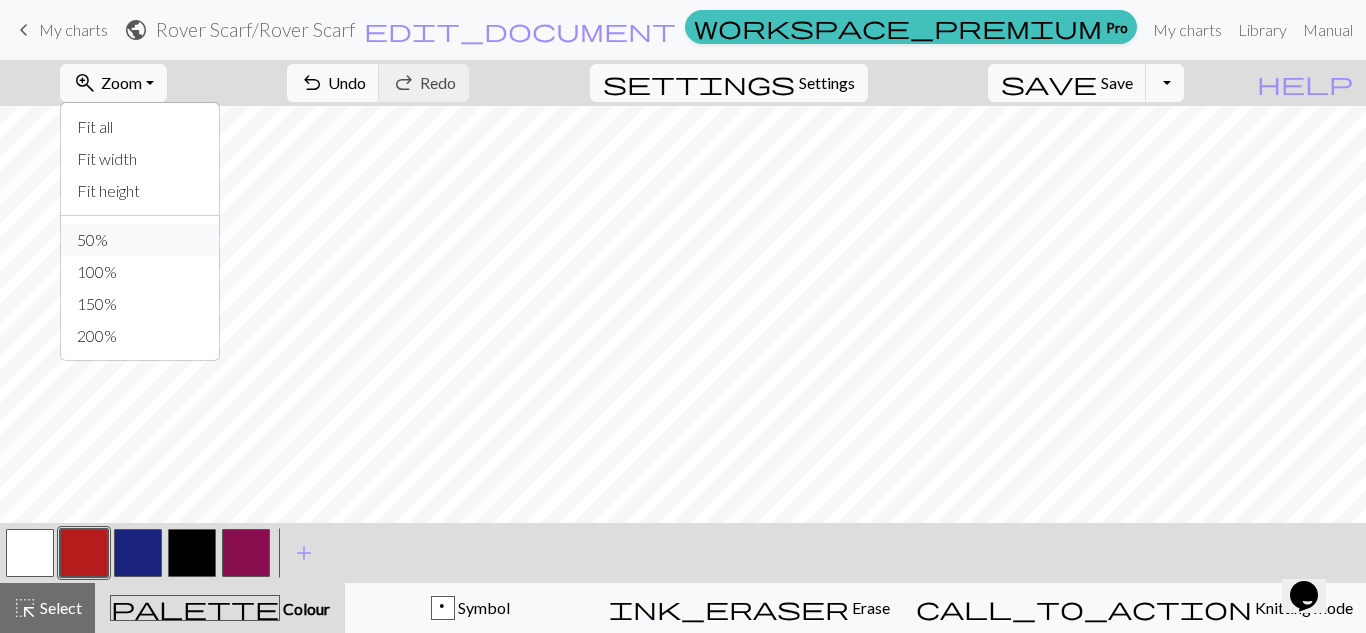 click on "50%" at bounding box center (140, 240) 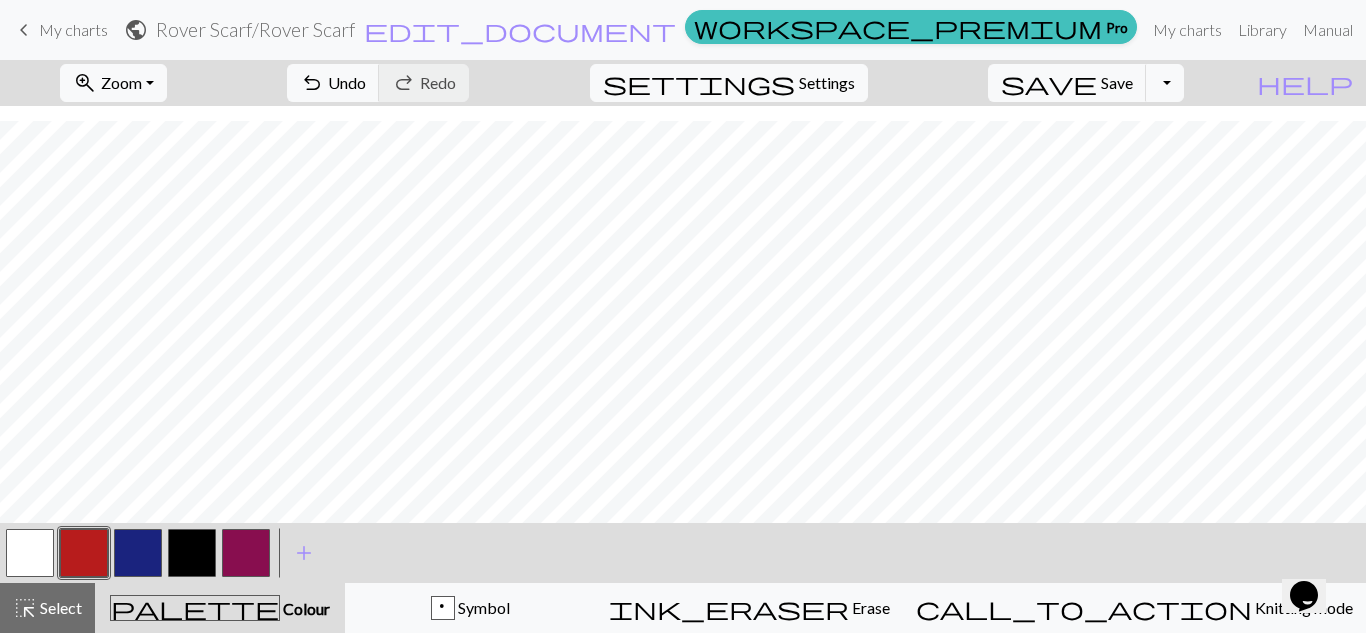 scroll, scrollTop: 1668, scrollLeft: 0, axis: vertical 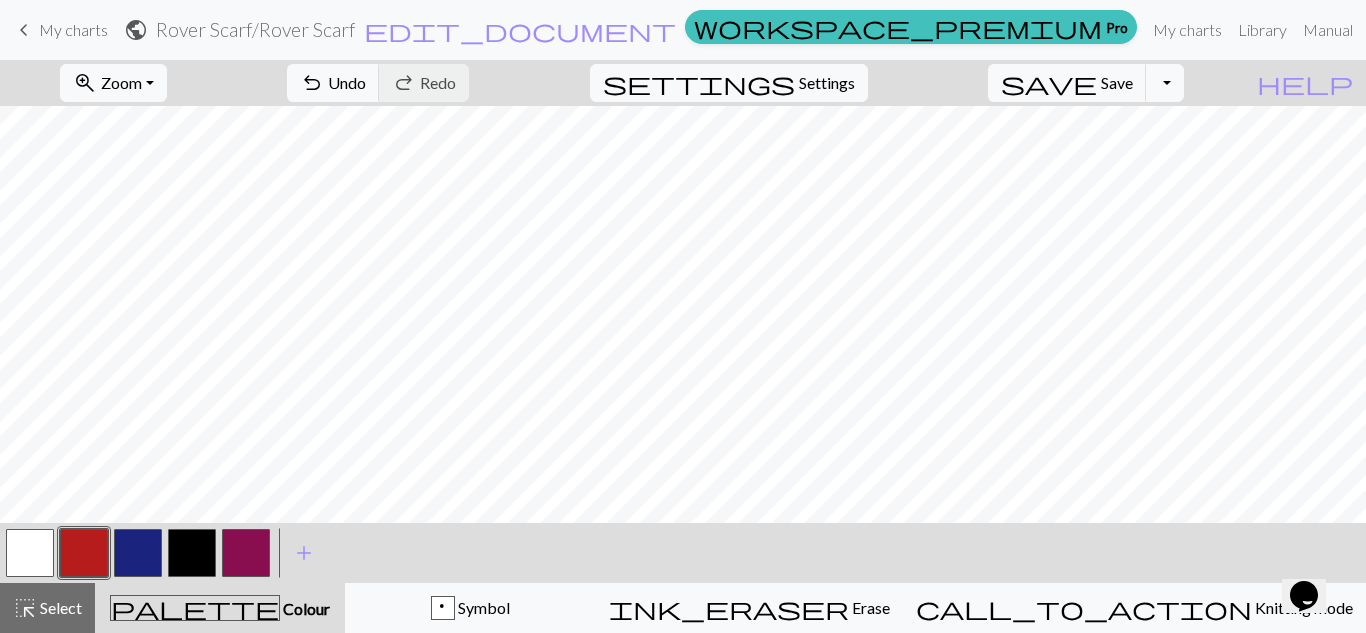 click at bounding box center (138, 553) 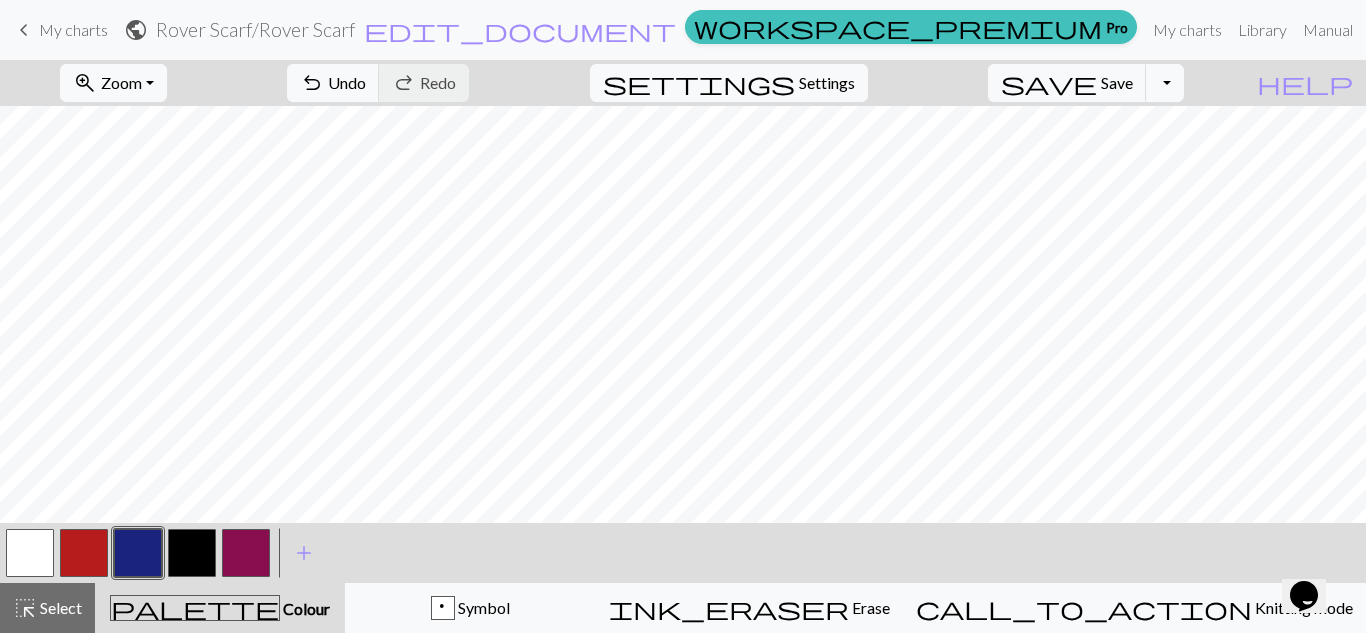 click at bounding box center [84, 553] 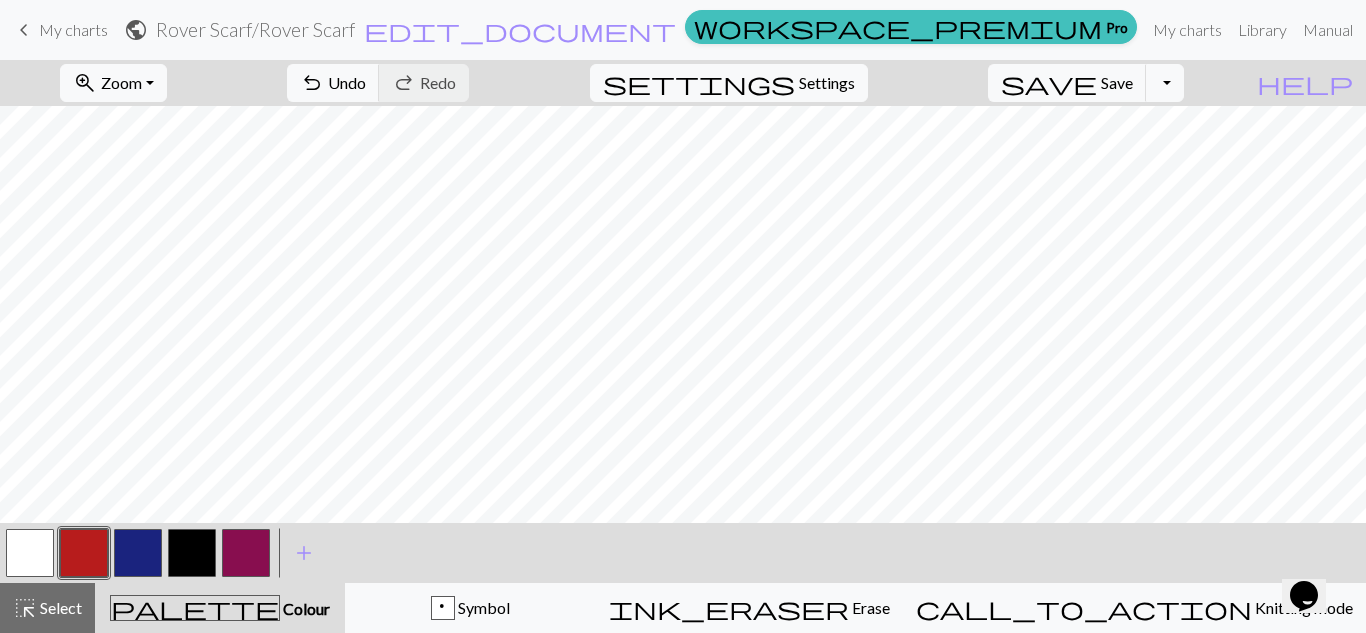 click at bounding box center [138, 553] 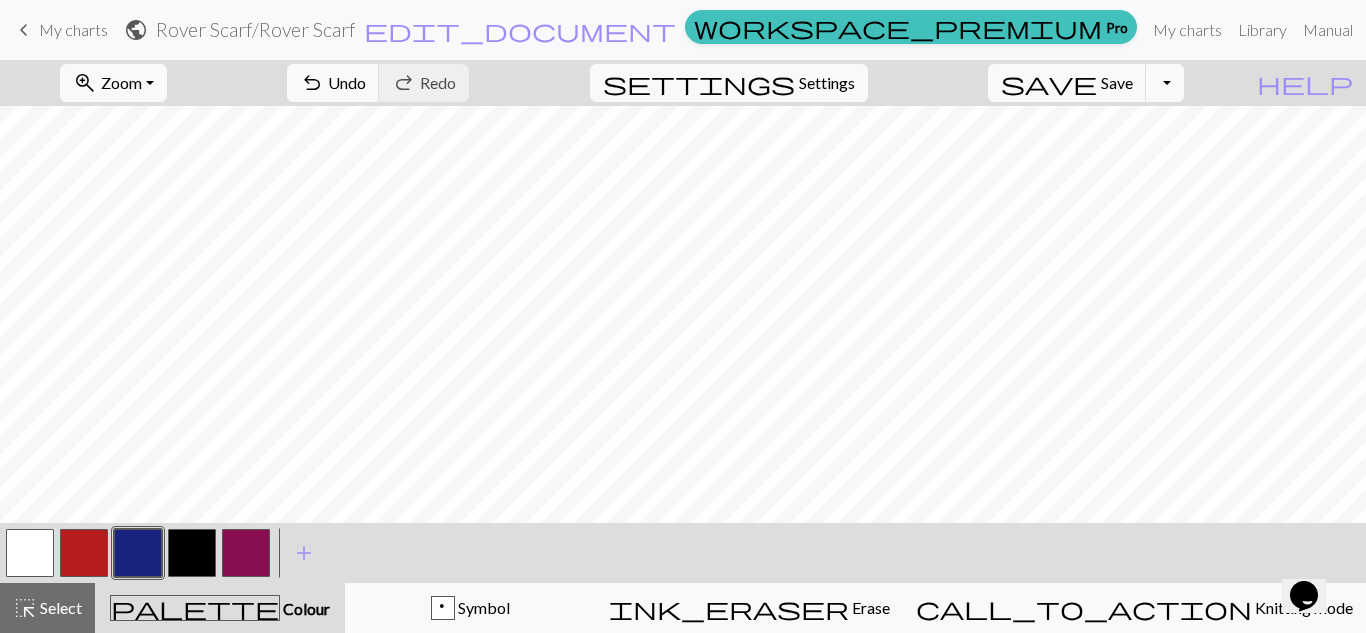 click at bounding box center (84, 553) 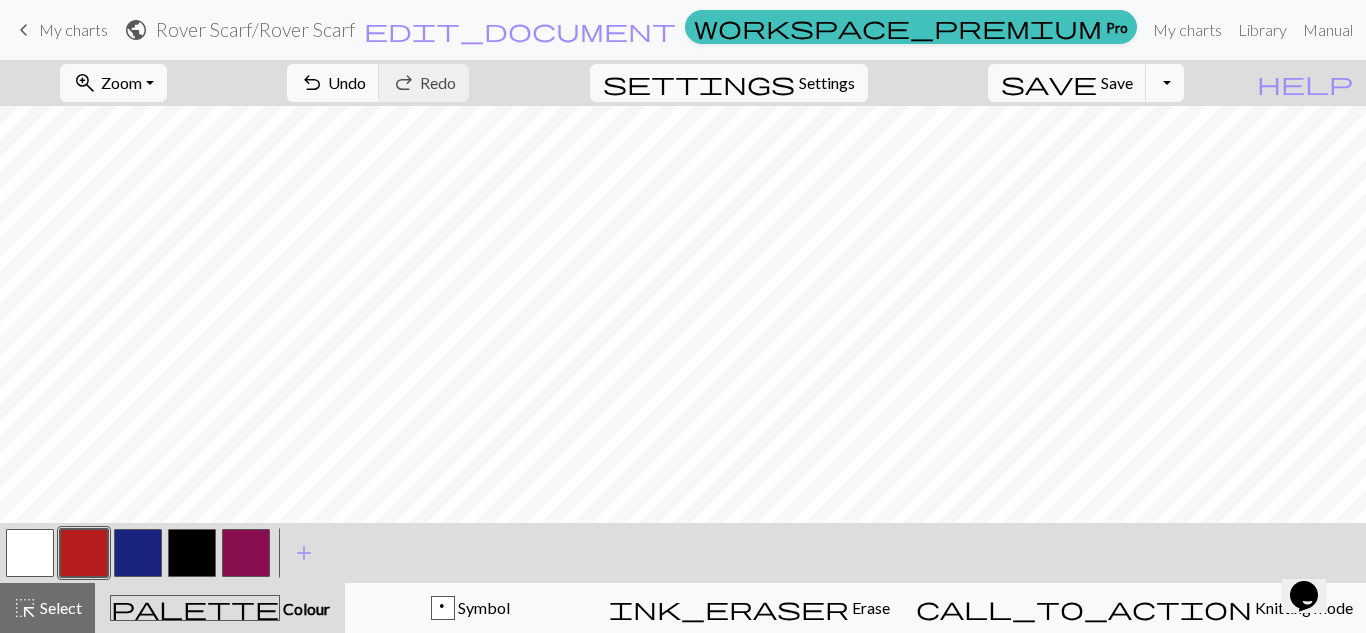 click at bounding box center (138, 553) 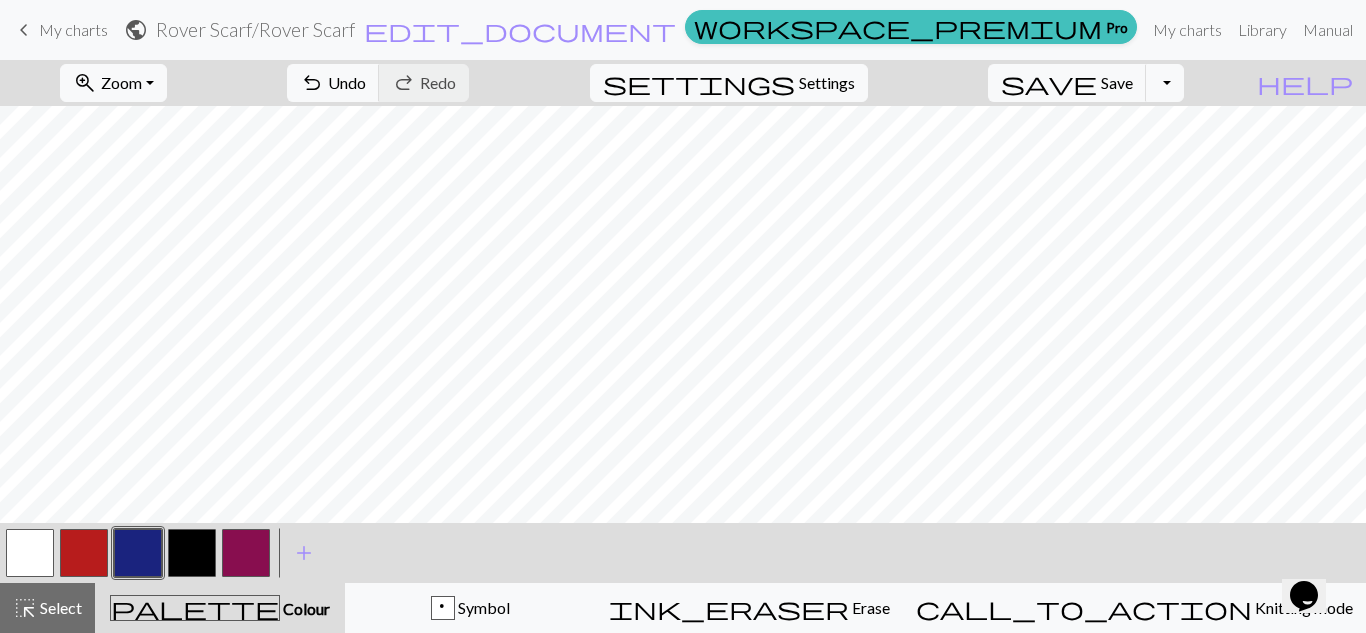 click at bounding box center [84, 553] 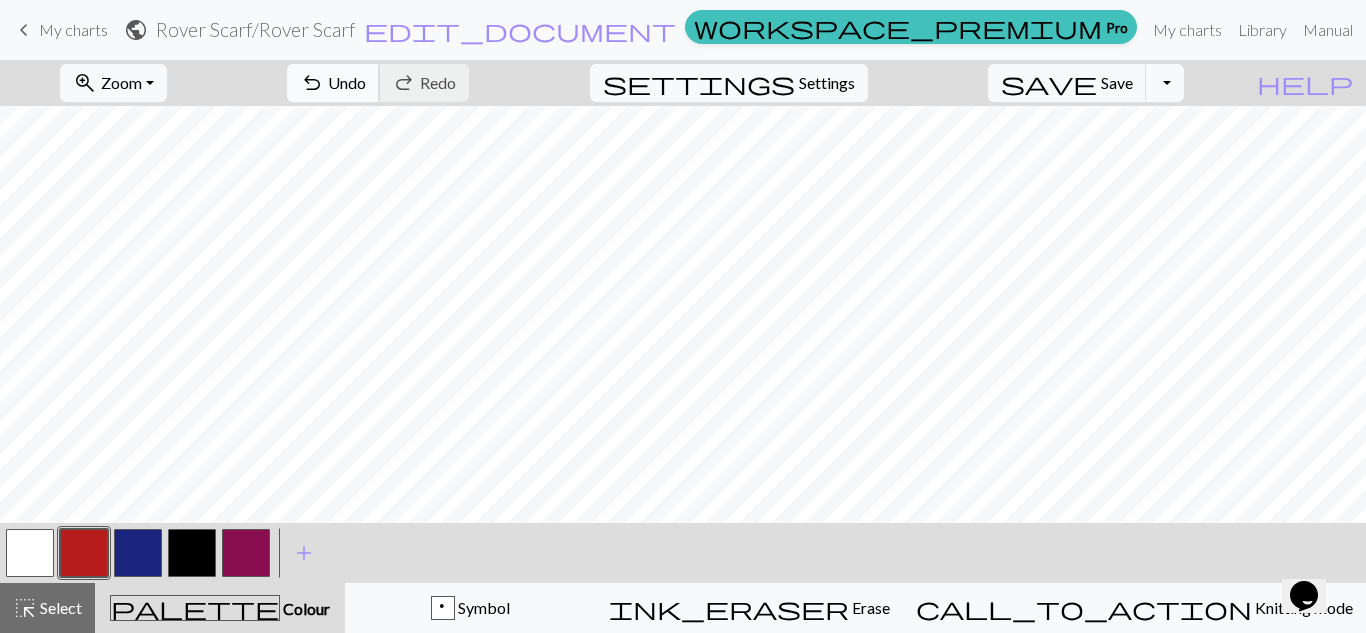 click on "undo Undo Undo" at bounding box center [333, 83] 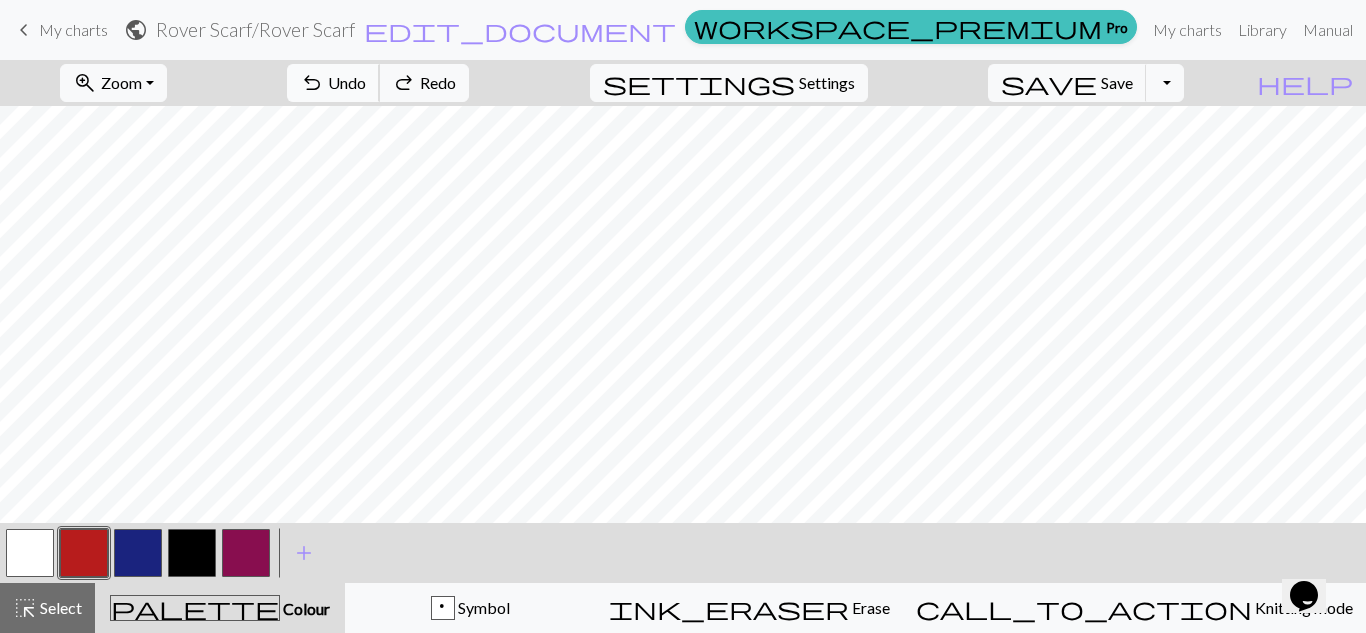 click on "undo Undo Undo" at bounding box center (333, 83) 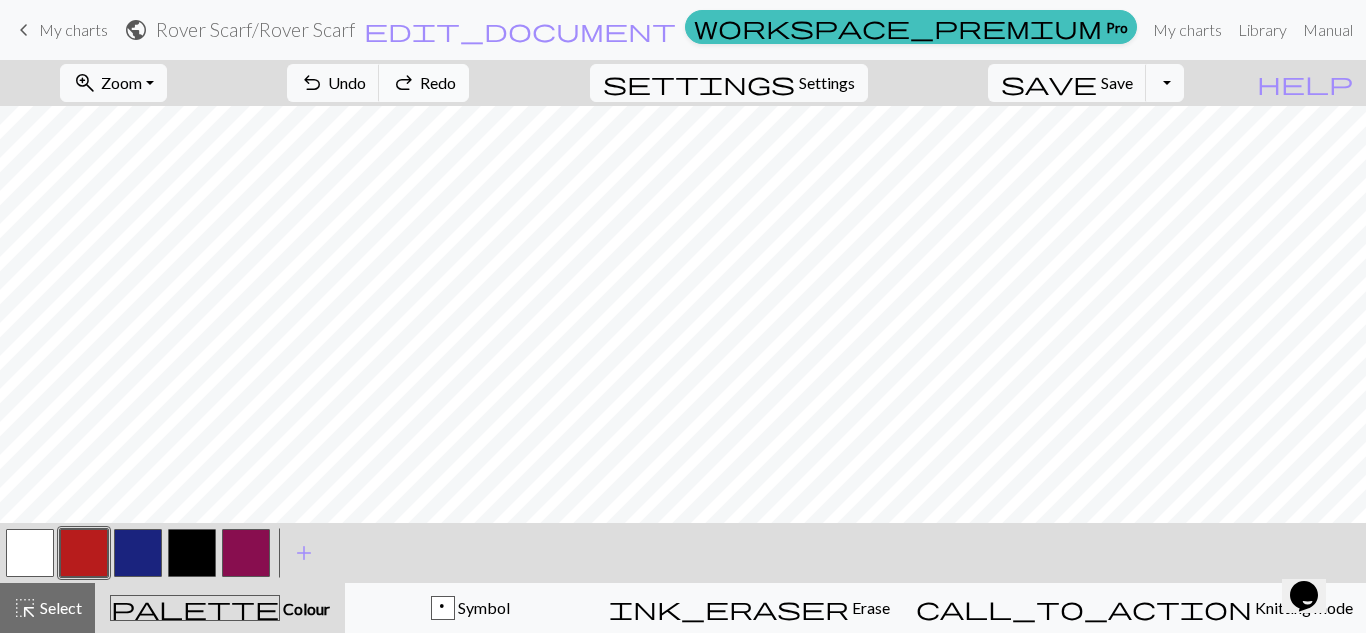 click on "redo Redo Redo" at bounding box center (424, 83) 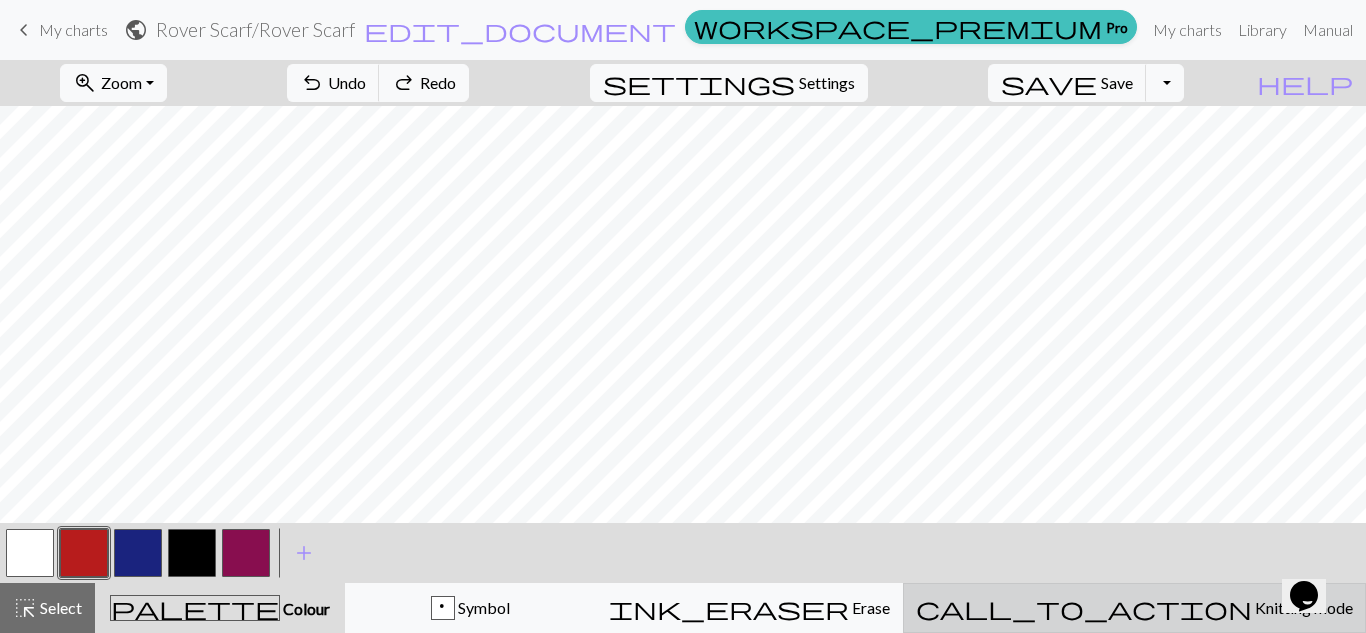 click on "call_to_action" at bounding box center [1084, 608] 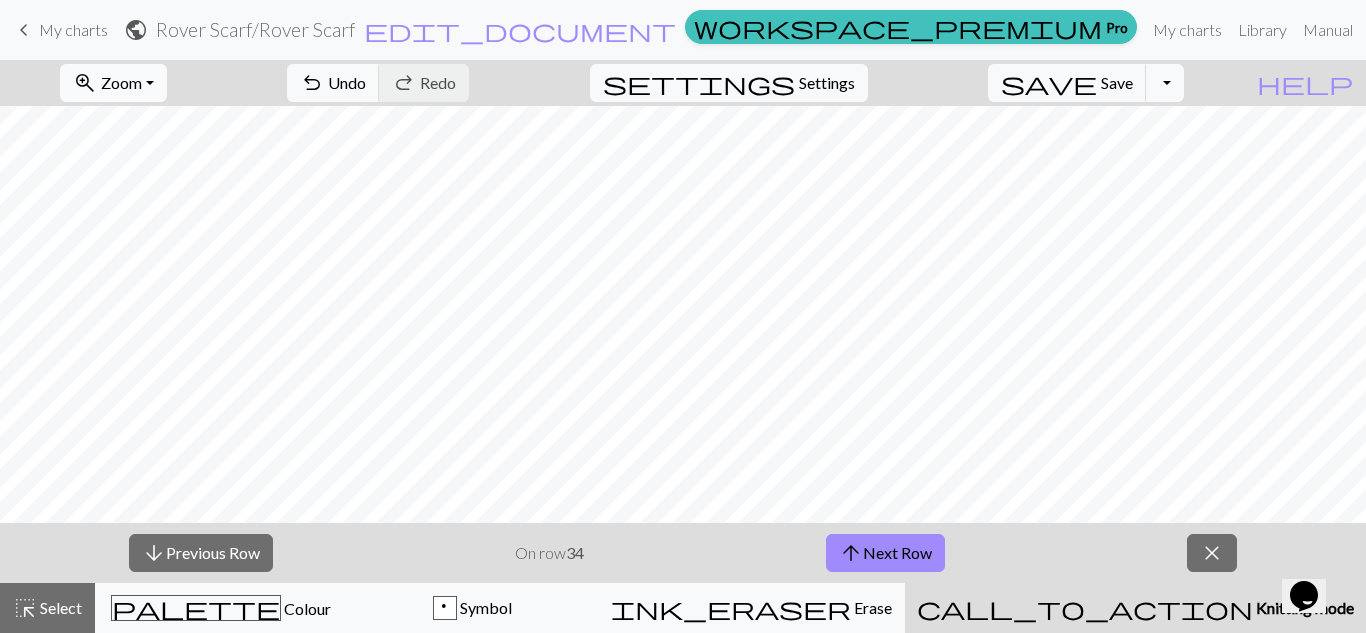 click on "Zoom" at bounding box center (121, 82) 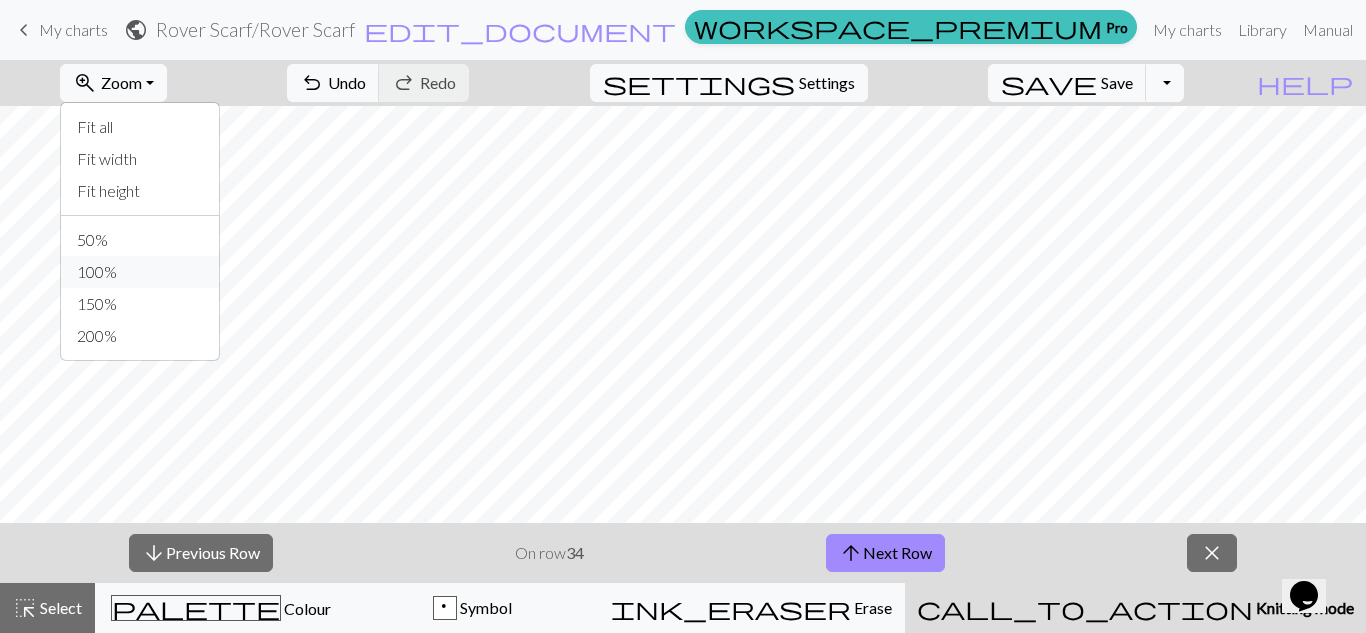click on "100%" at bounding box center (140, 272) 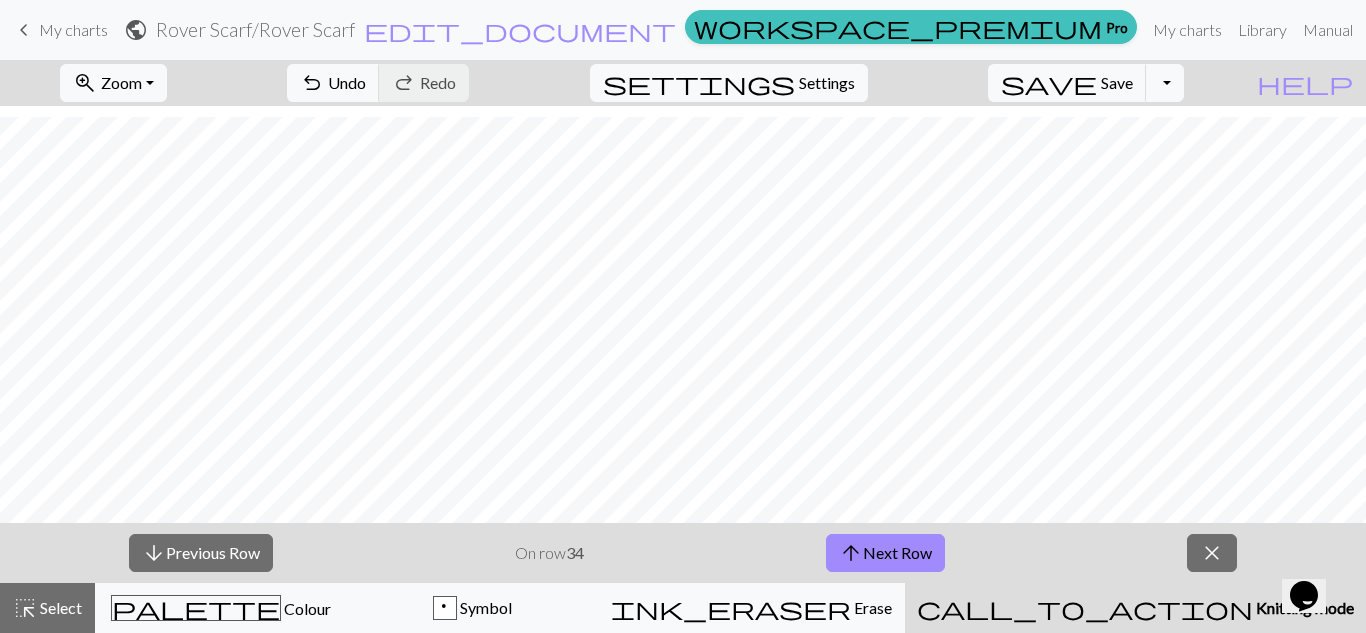 scroll, scrollTop: 3067, scrollLeft: 0, axis: vertical 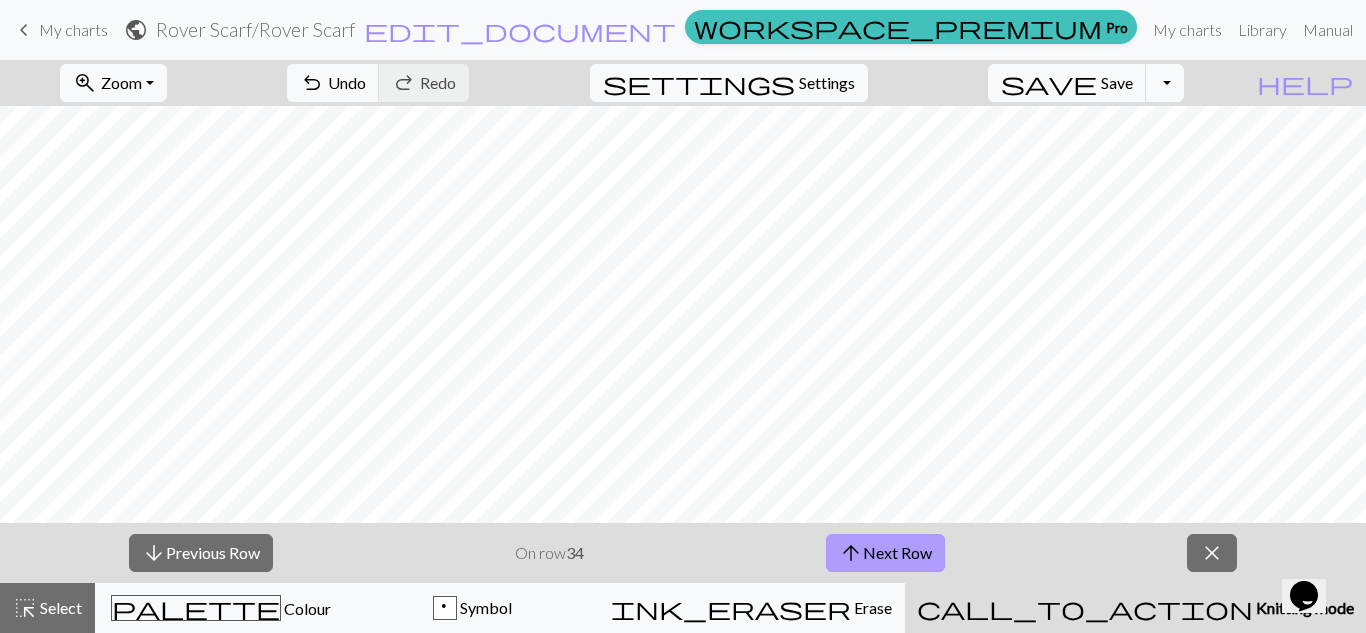 click on "arrow_upward  Next Row" at bounding box center (885, 553) 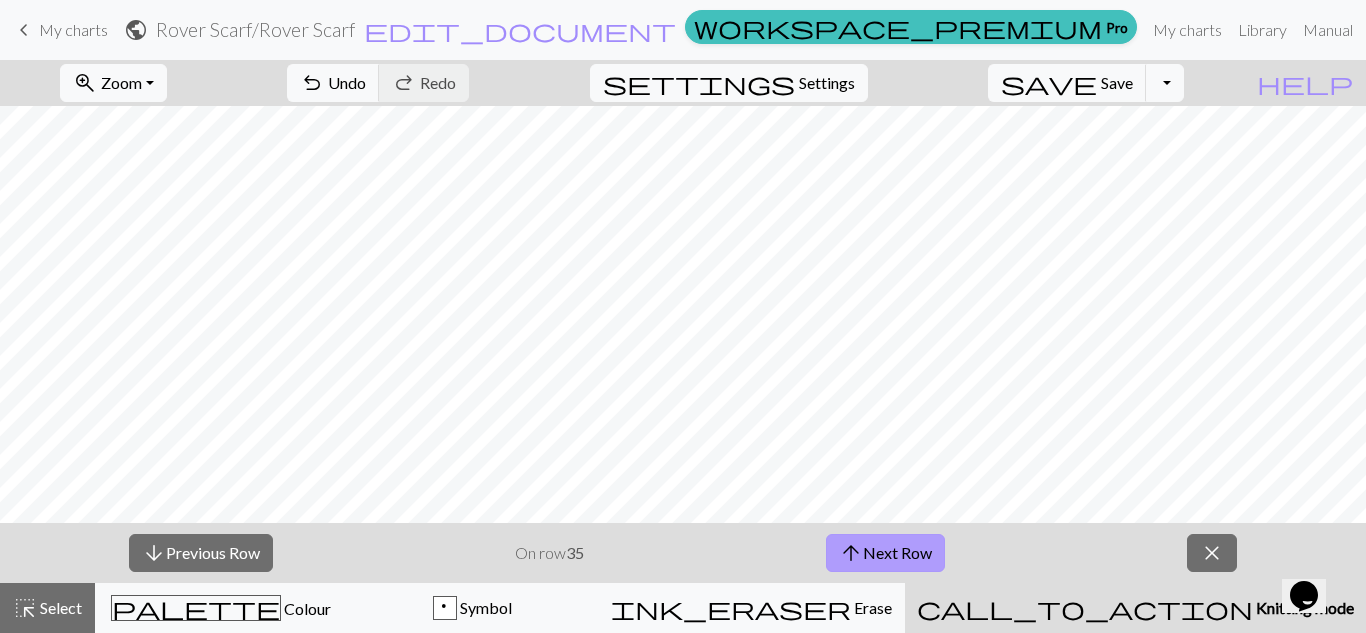 click on "arrow_upward  Next Row" at bounding box center (885, 553) 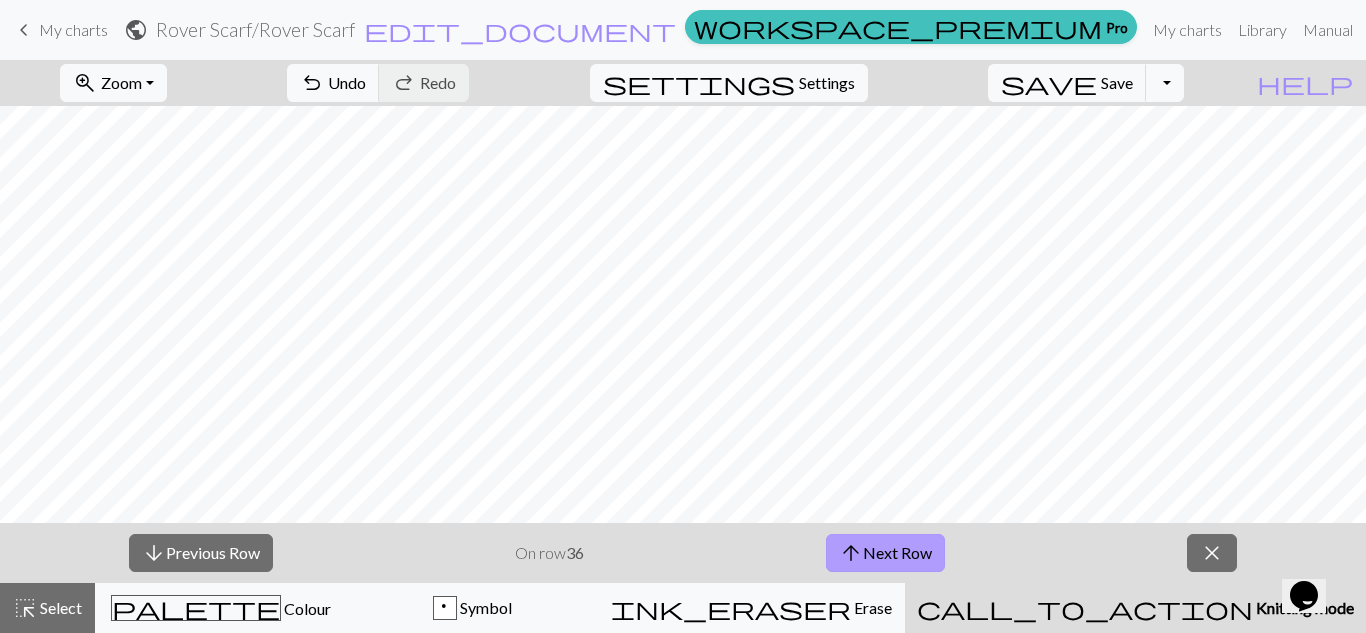 click on "arrow_upward  Next Row" at bounding box center (885, 553) 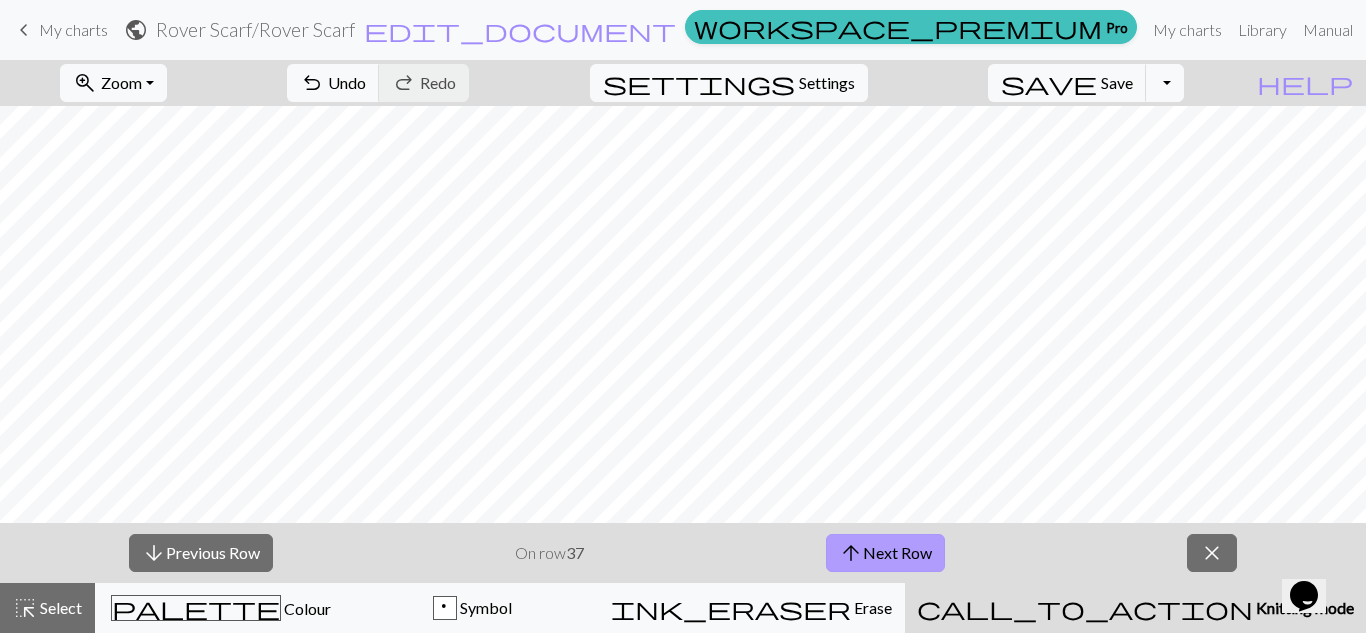click on "arrow_upward  Next Row" at bounding box center [885, 553] 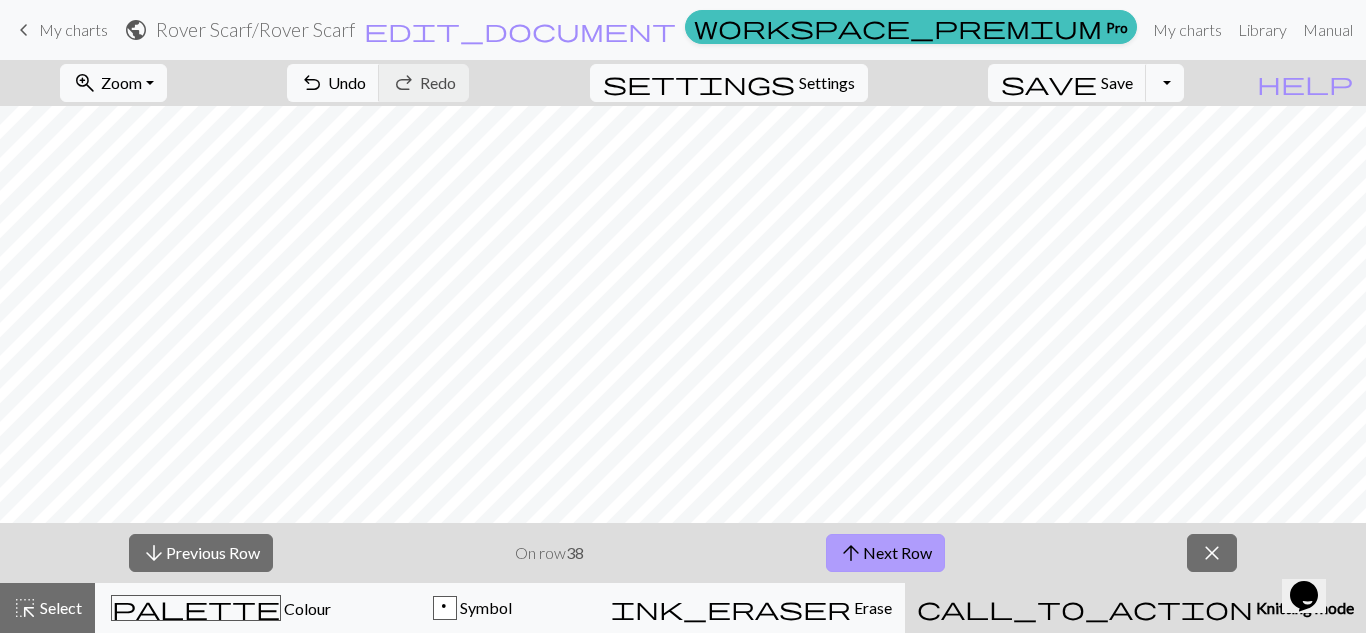 click on "arrow_upward  Next Row" at bounding box center (885, 553) 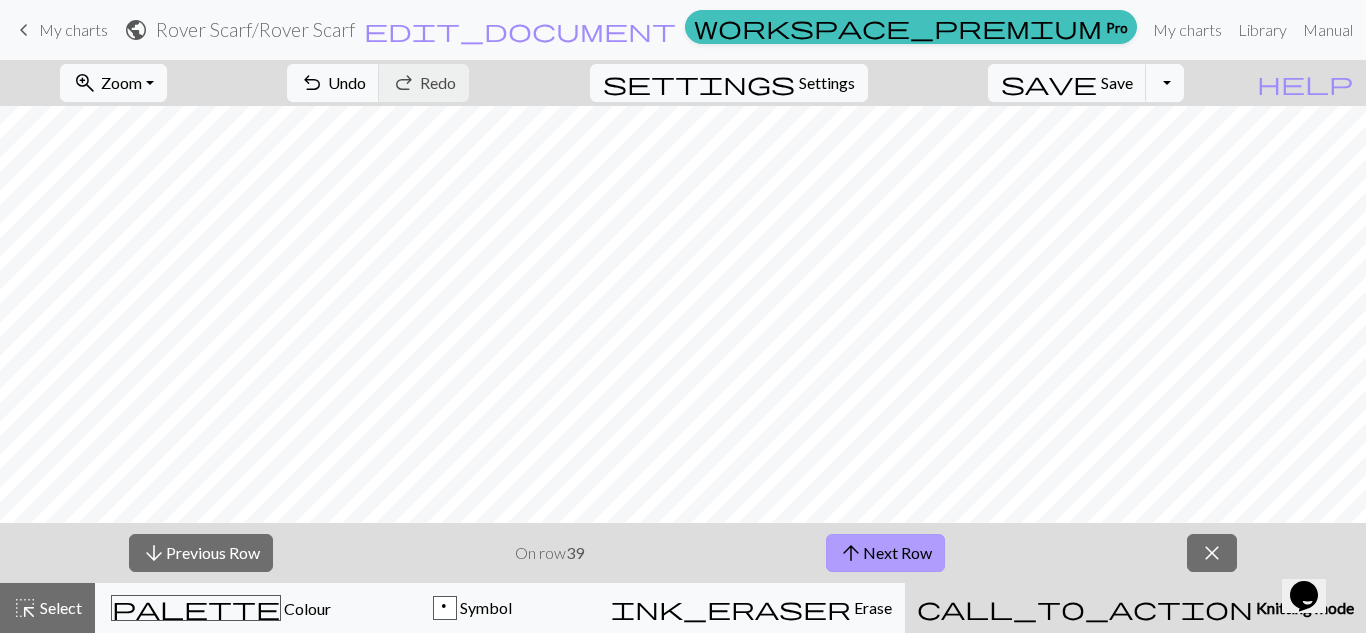click on "arrow_upward  Next Row" at bounding box center [885, 553] 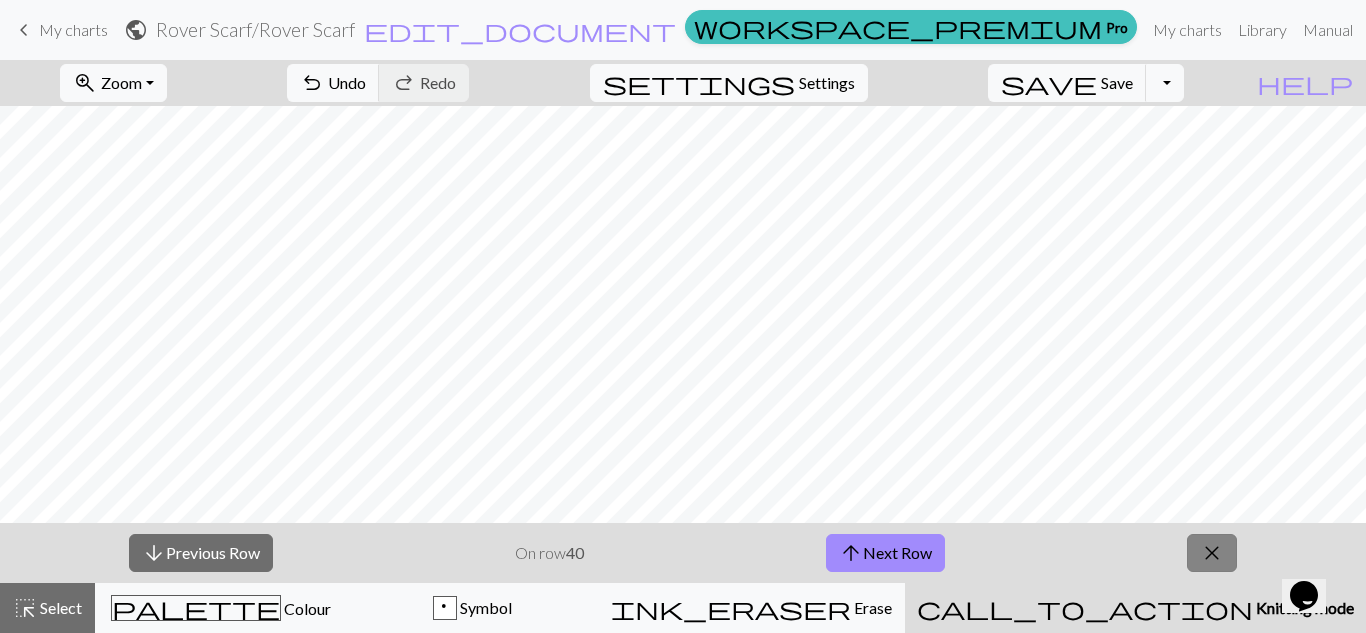 click on "close" at bounding box center (1212, 553) 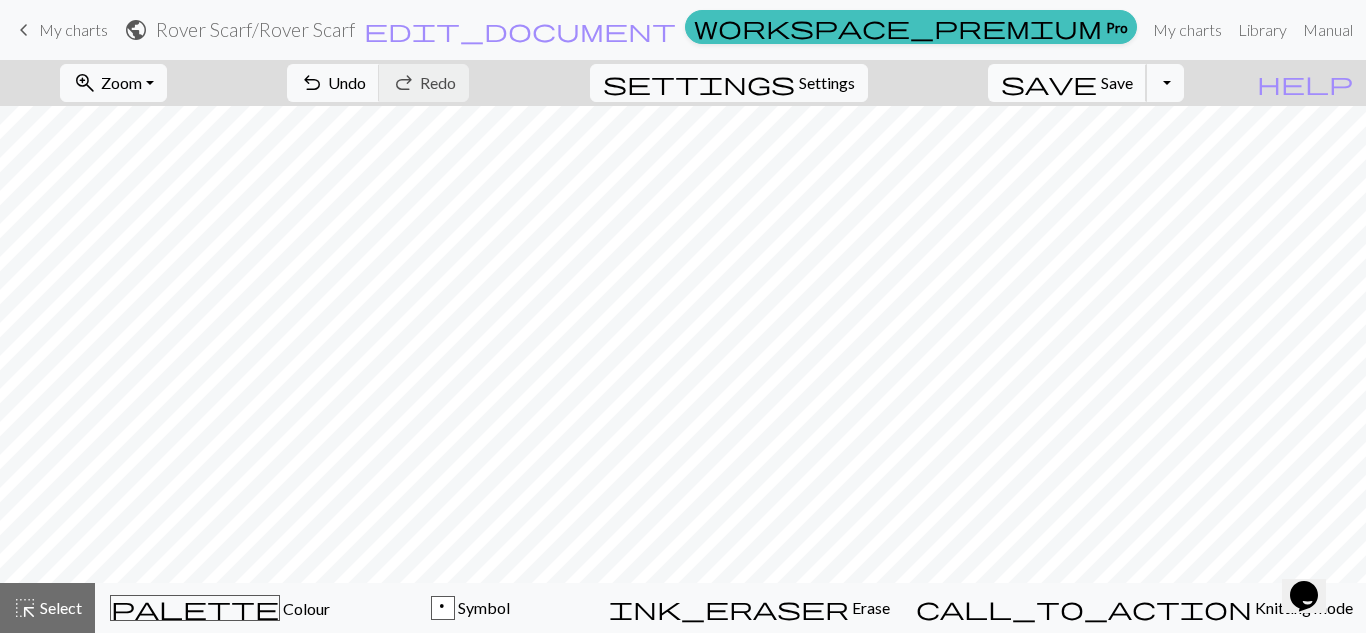 click on "save" at bounding box center (1049, 83) 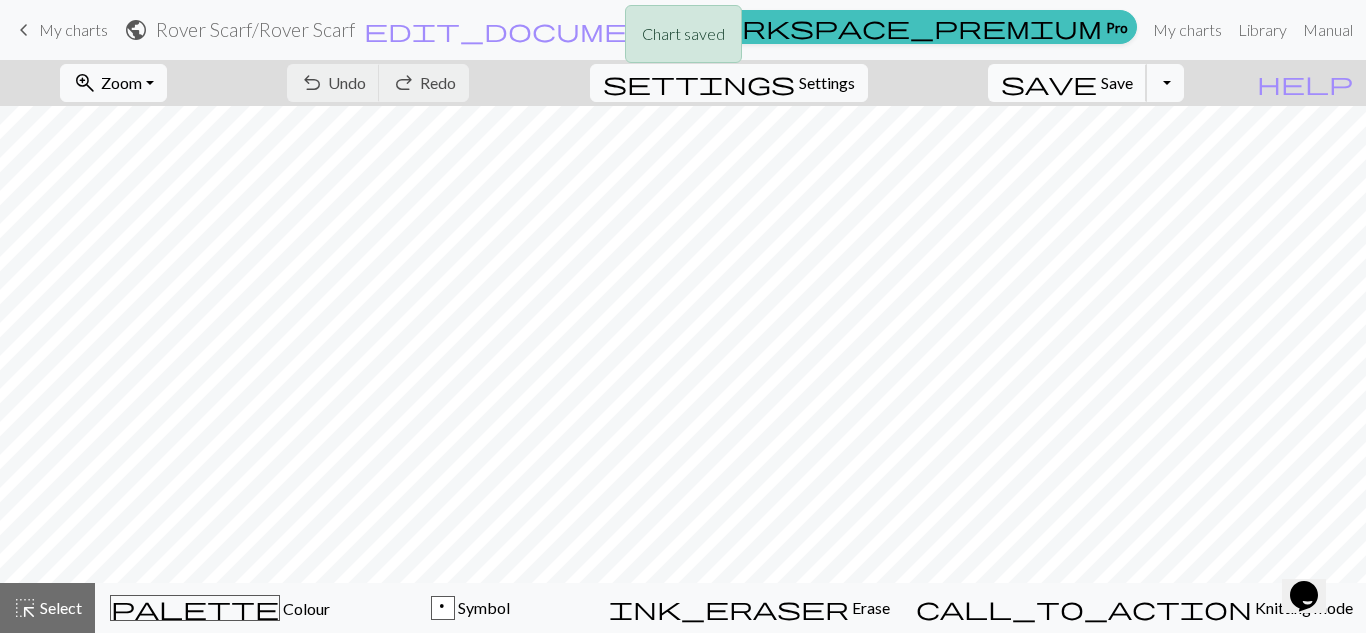 click on "save" at bounding box center [1049, 83] 